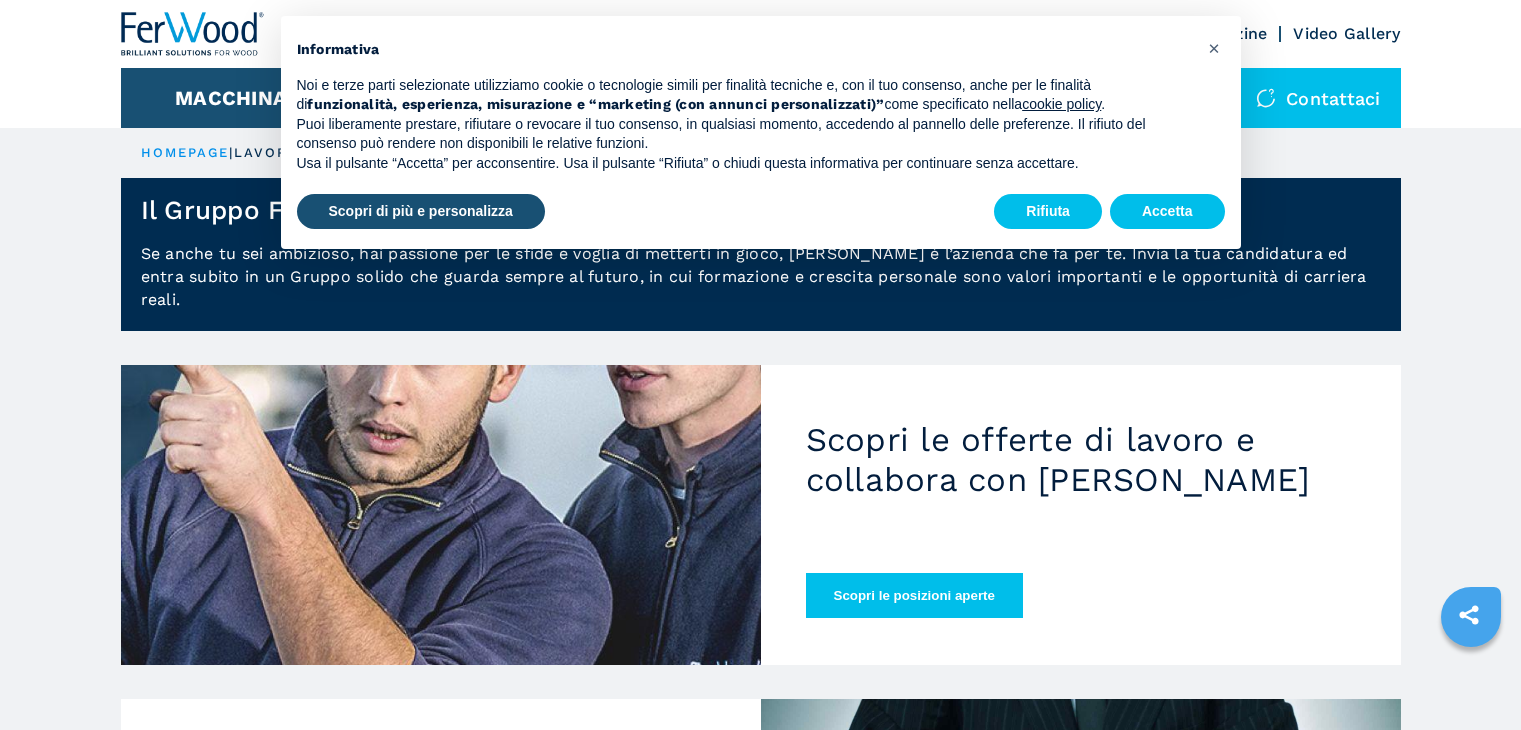 scroll, scrollTop: 0, scrollLeft: 0, axis: both 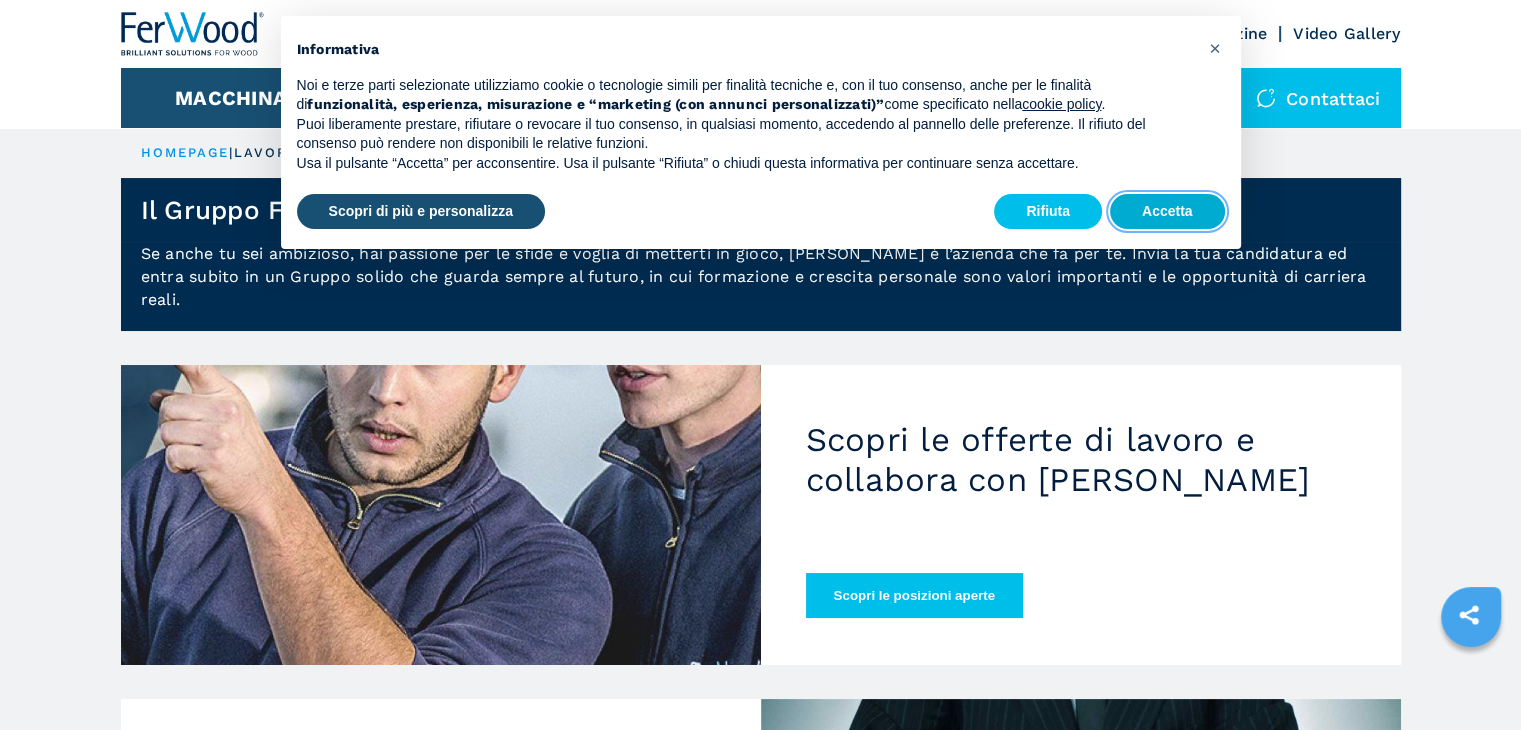 click on "Accetta" at bounding box center [1167, 212] 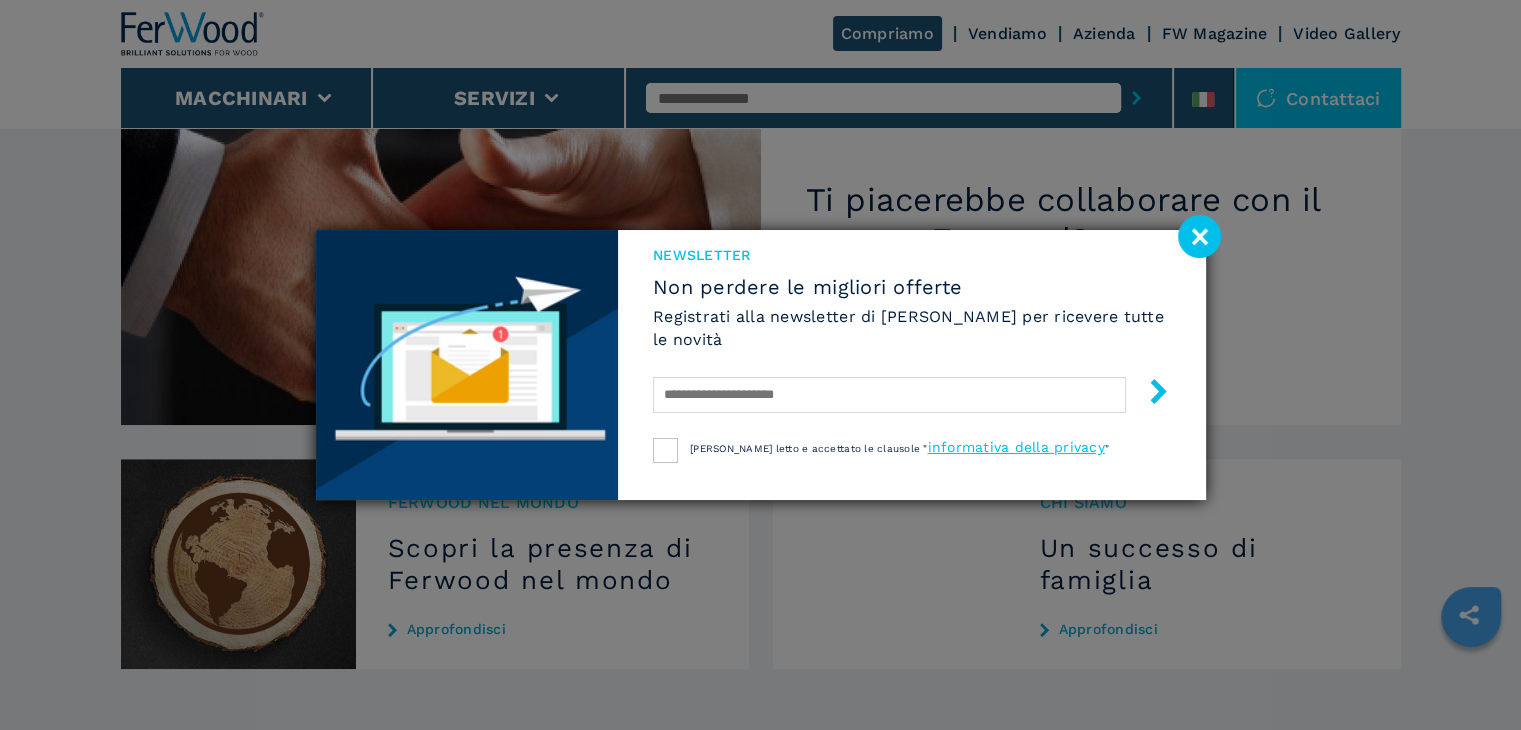 scroll, scrollTop: 900, scrollLeft: 0, axis: vertical 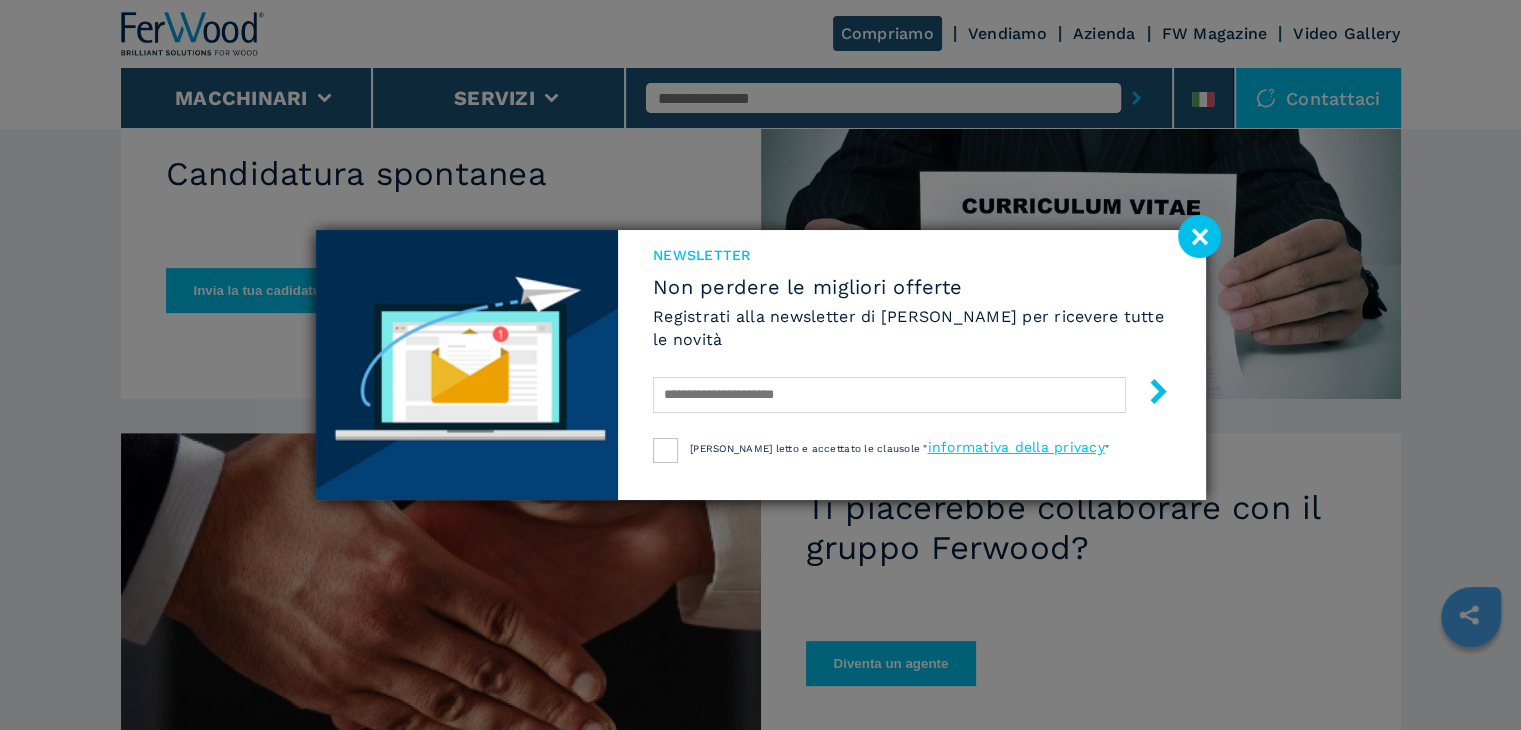 click 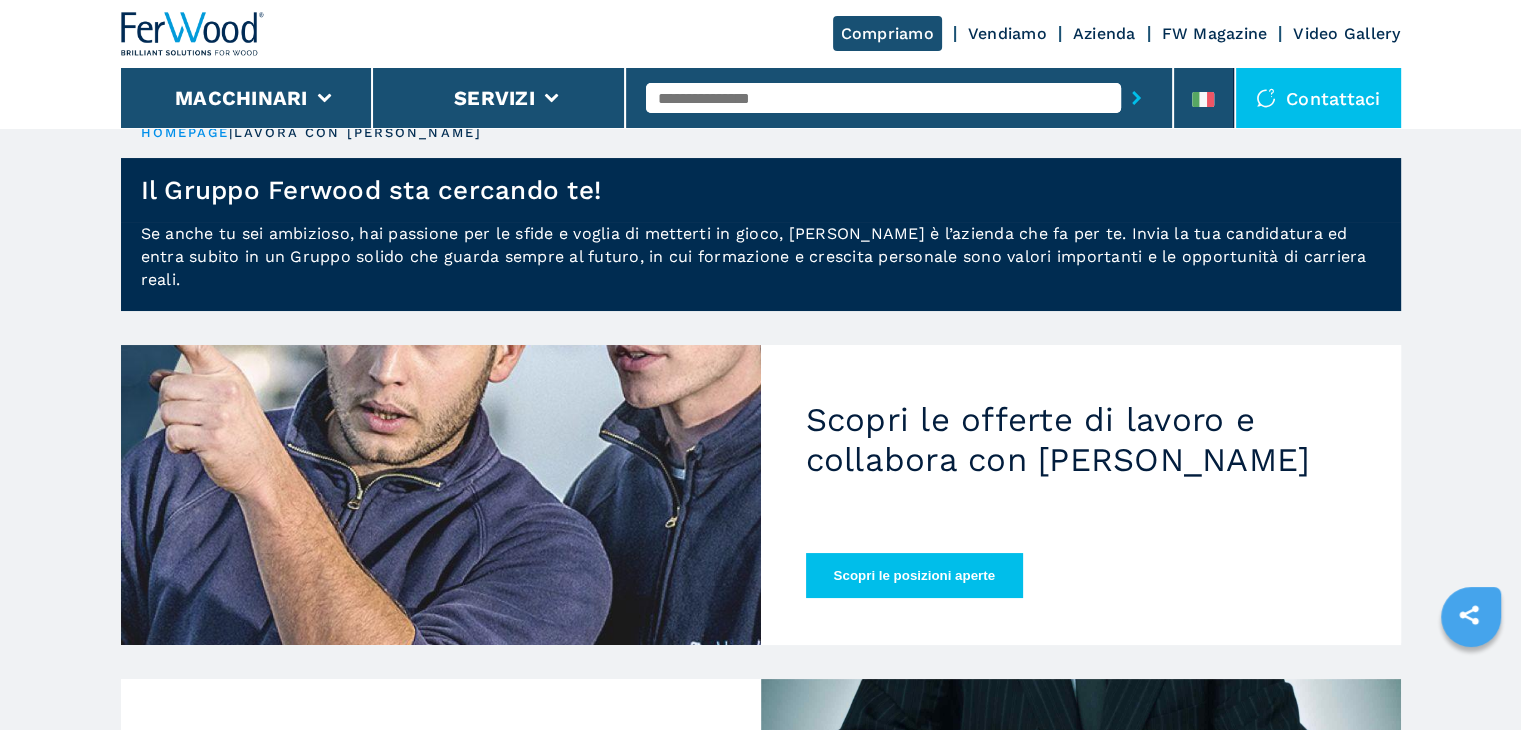 scroll, scrollTop: 0, scrollLeft: 0, axis: both 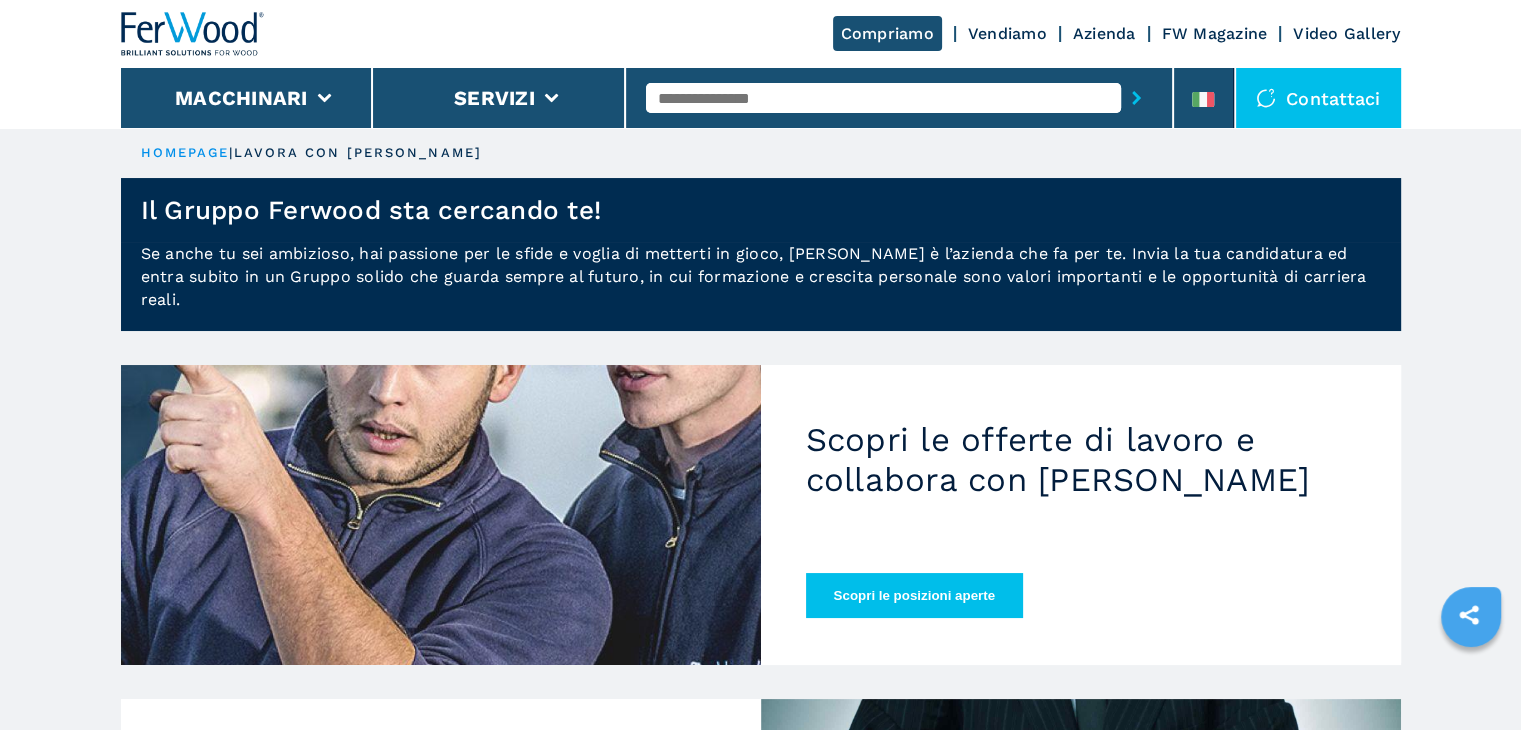 click on "Scopri le posizioni aperte" at bounding box center [914, 595] 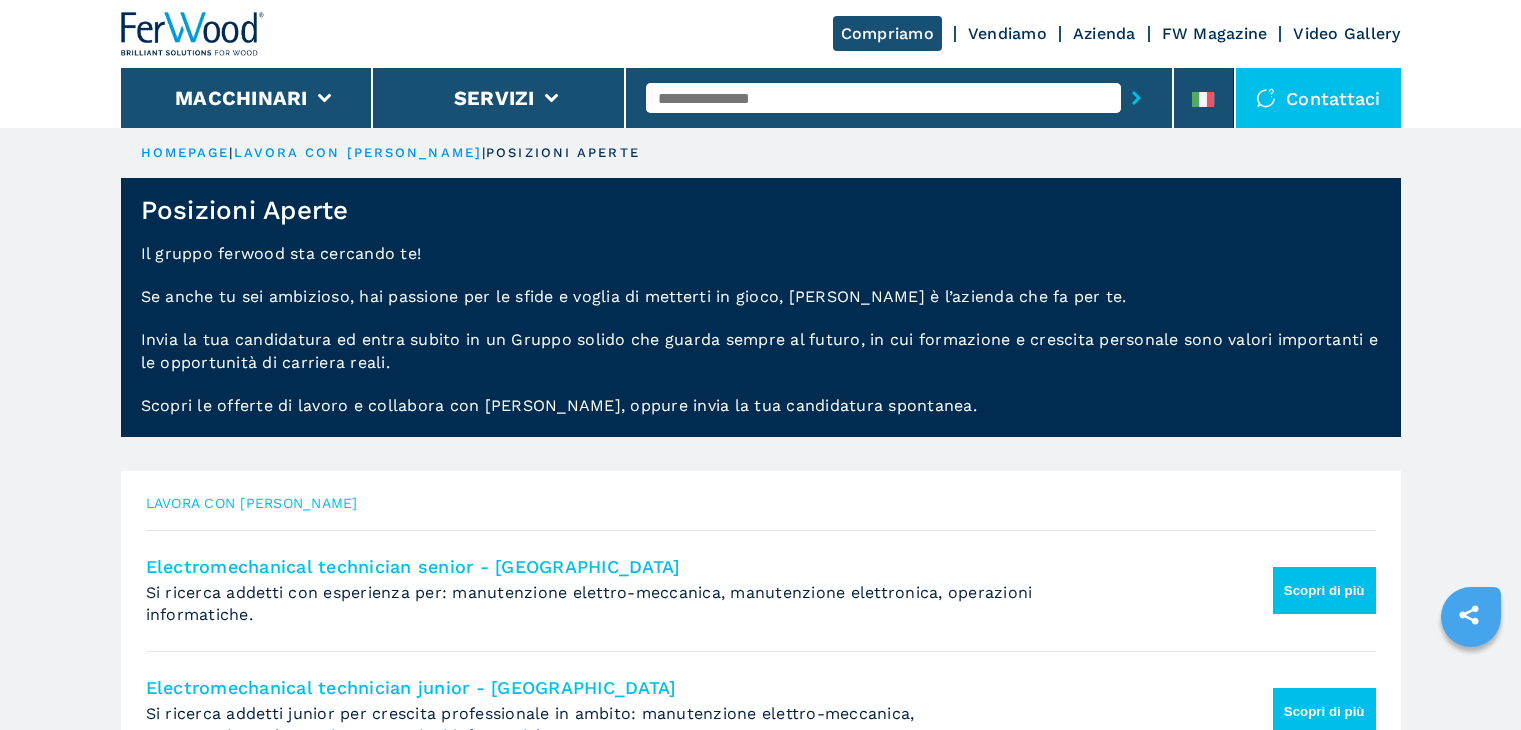 scroll, scrollTop: 0, scrollLeft: 0, axis: both 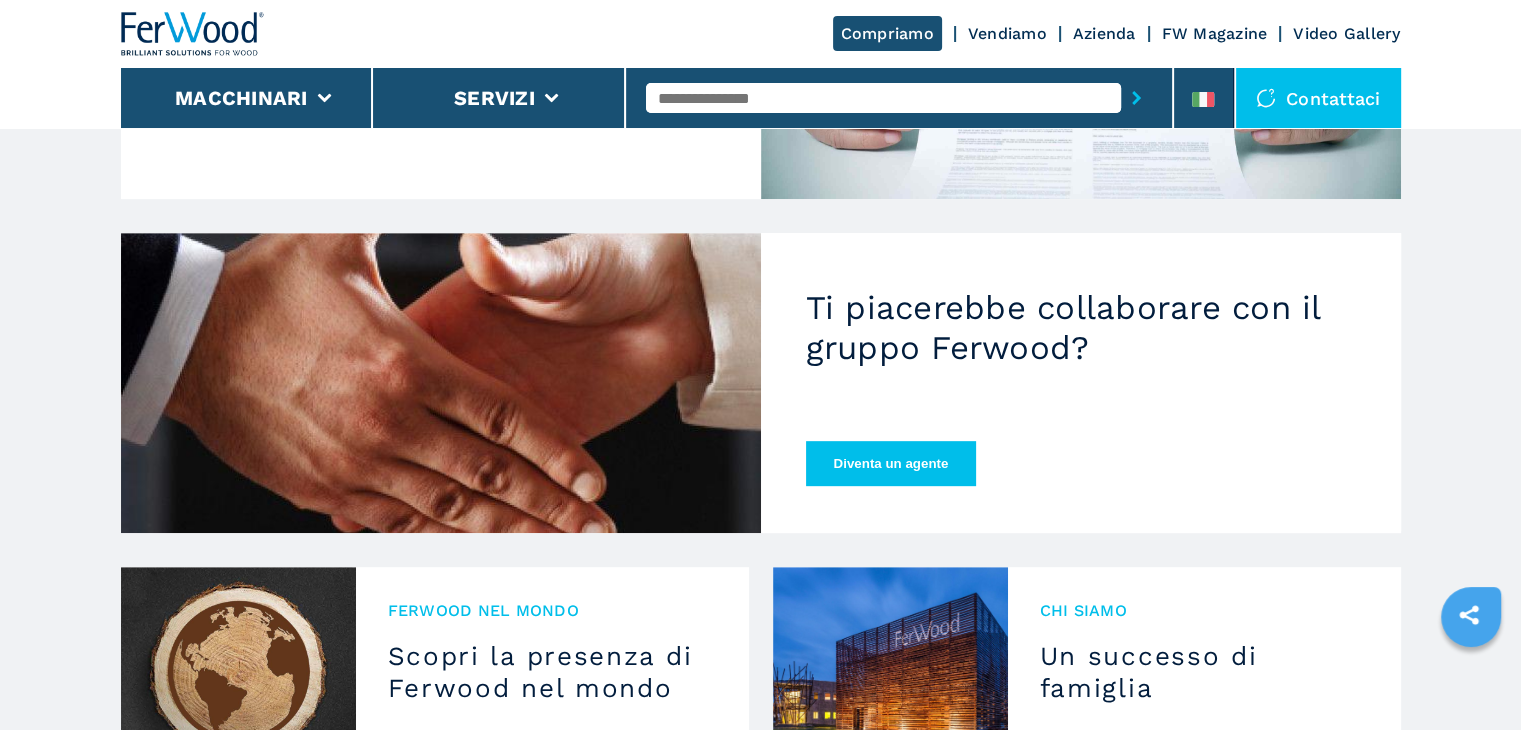 click on "Diventa un agente" at bounding box center [891, 463] 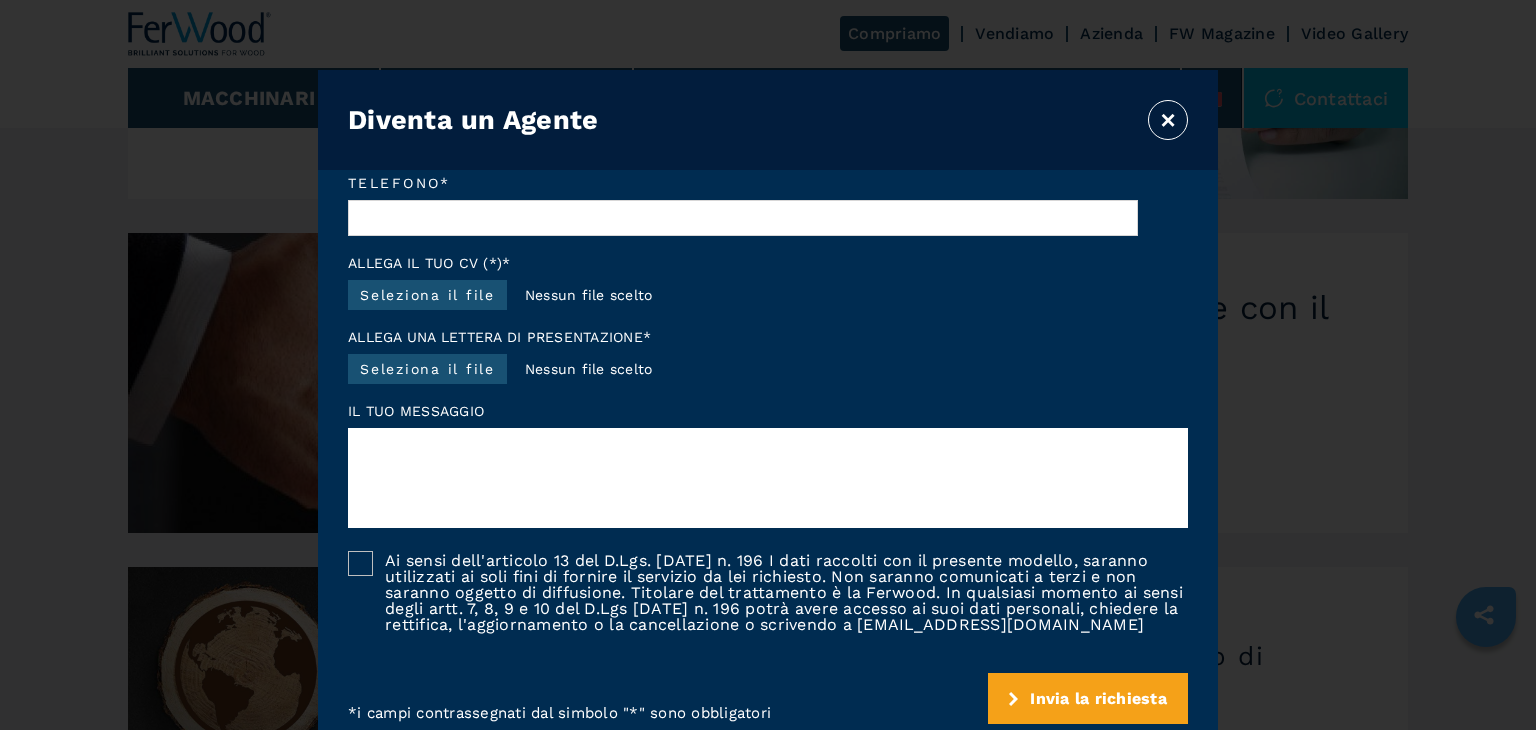 scroll, scrollTop: 0, scrollLeft: 0, axis: both 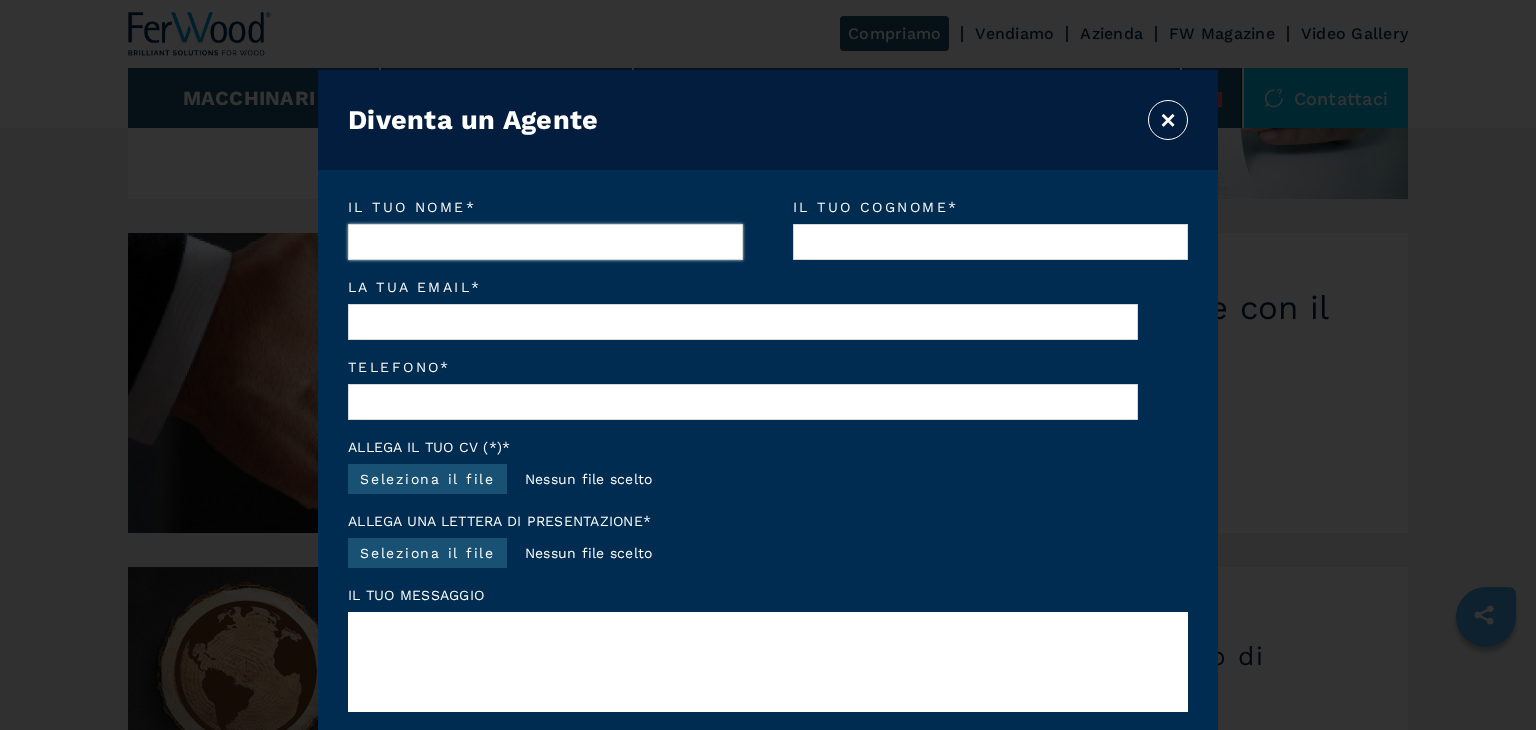 click on "Il tuo nome  *" at bounding box center (545, 242) 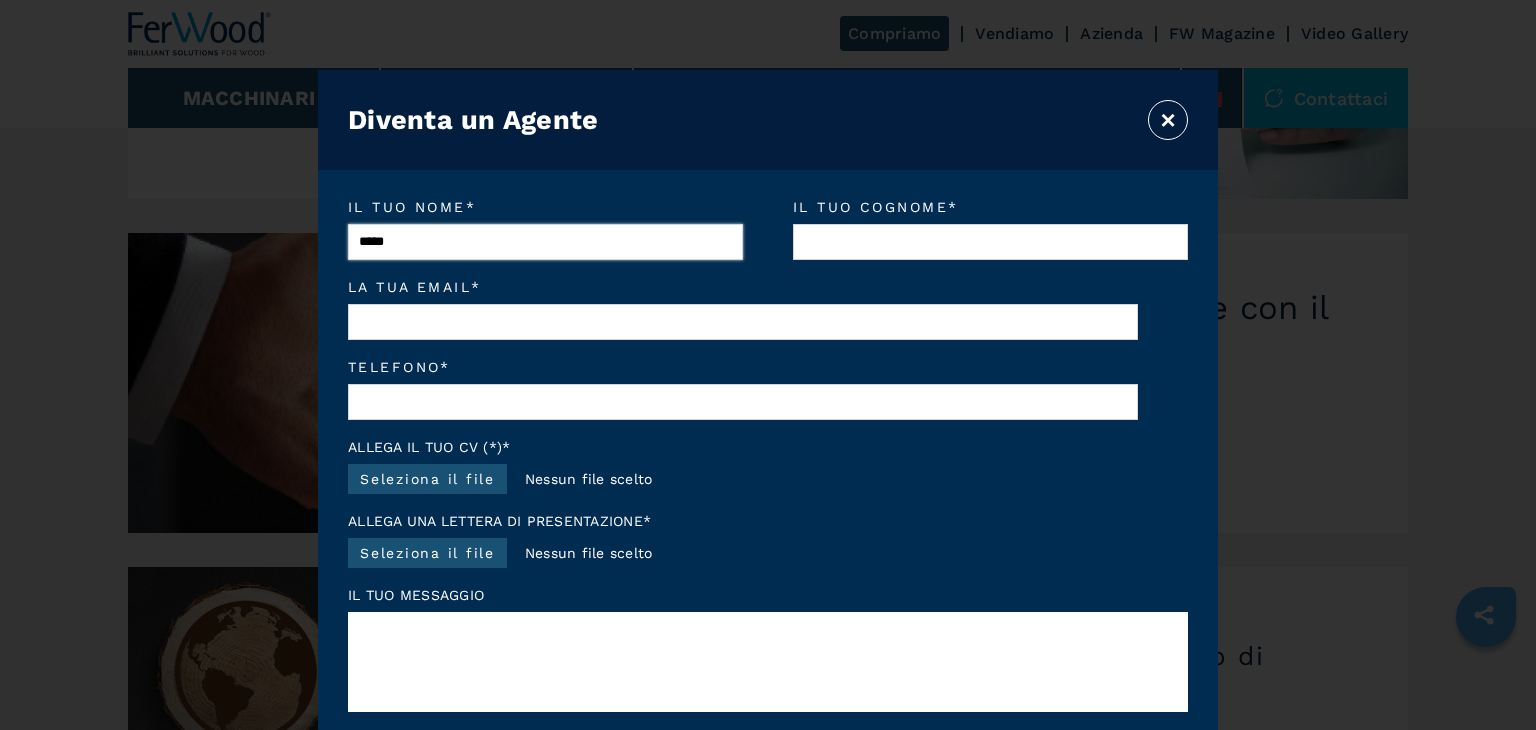 type on "*****" 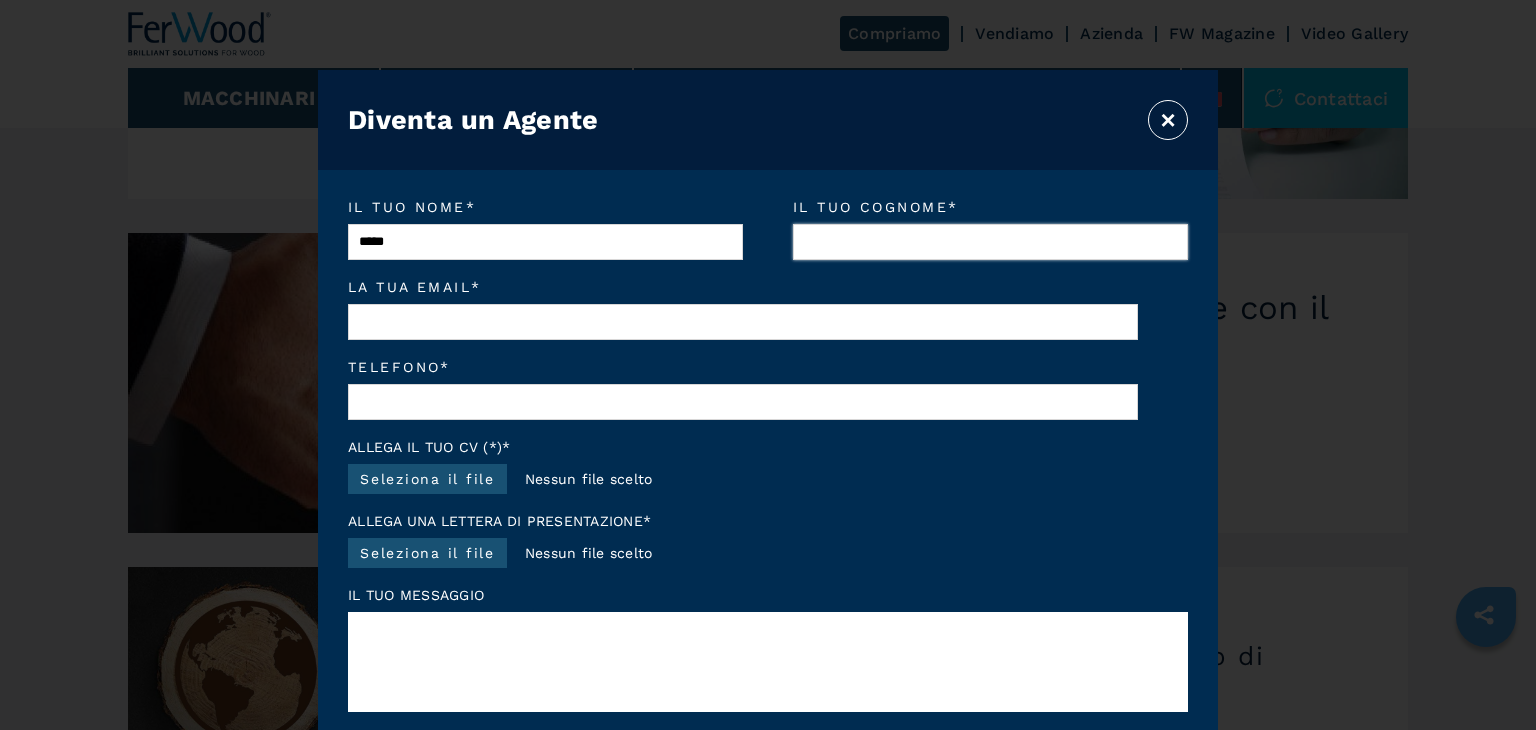 click on "Il tuo cognome  *" at bounding box center [990, 242] 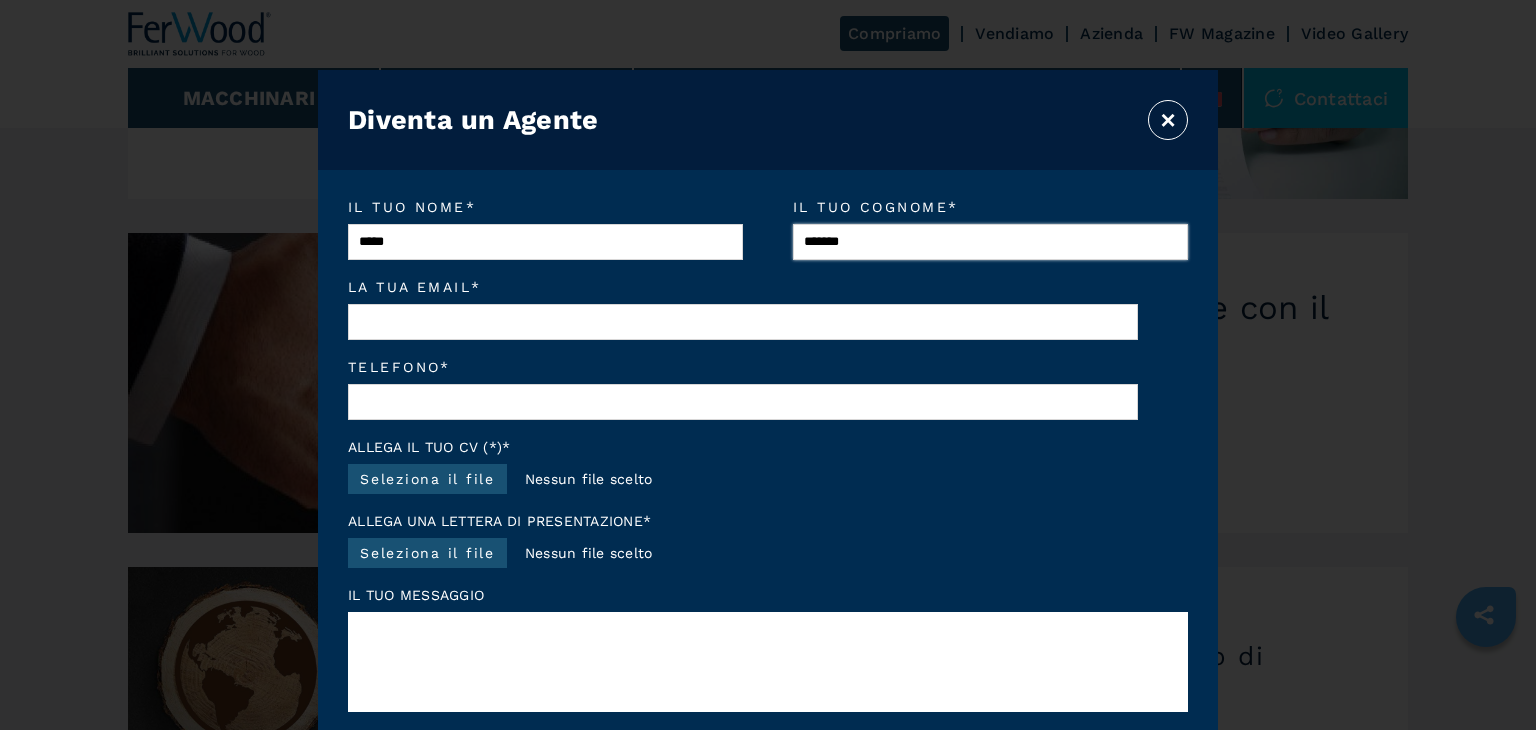 type on "*******" 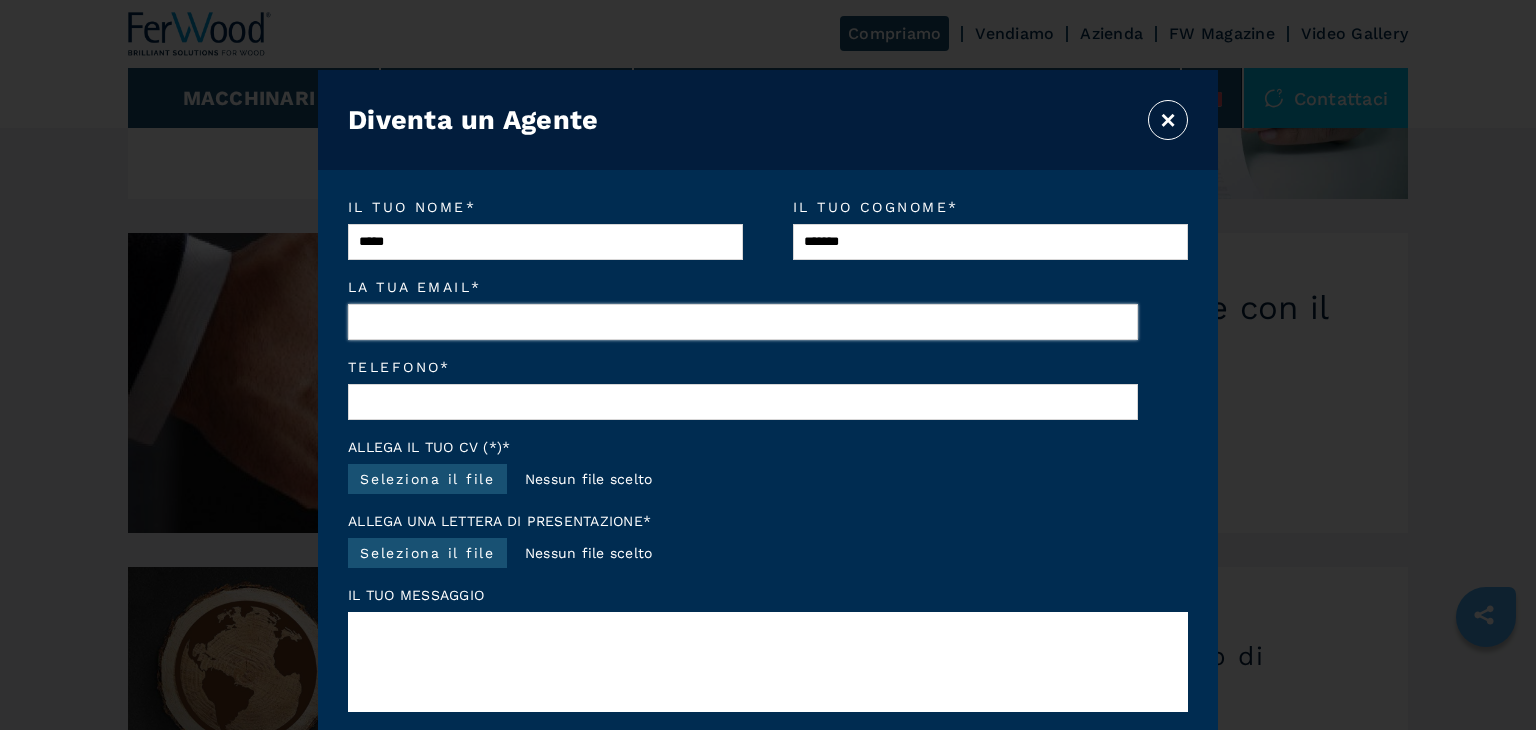 click on "La tua email  *" at bounding box center [743, 322] 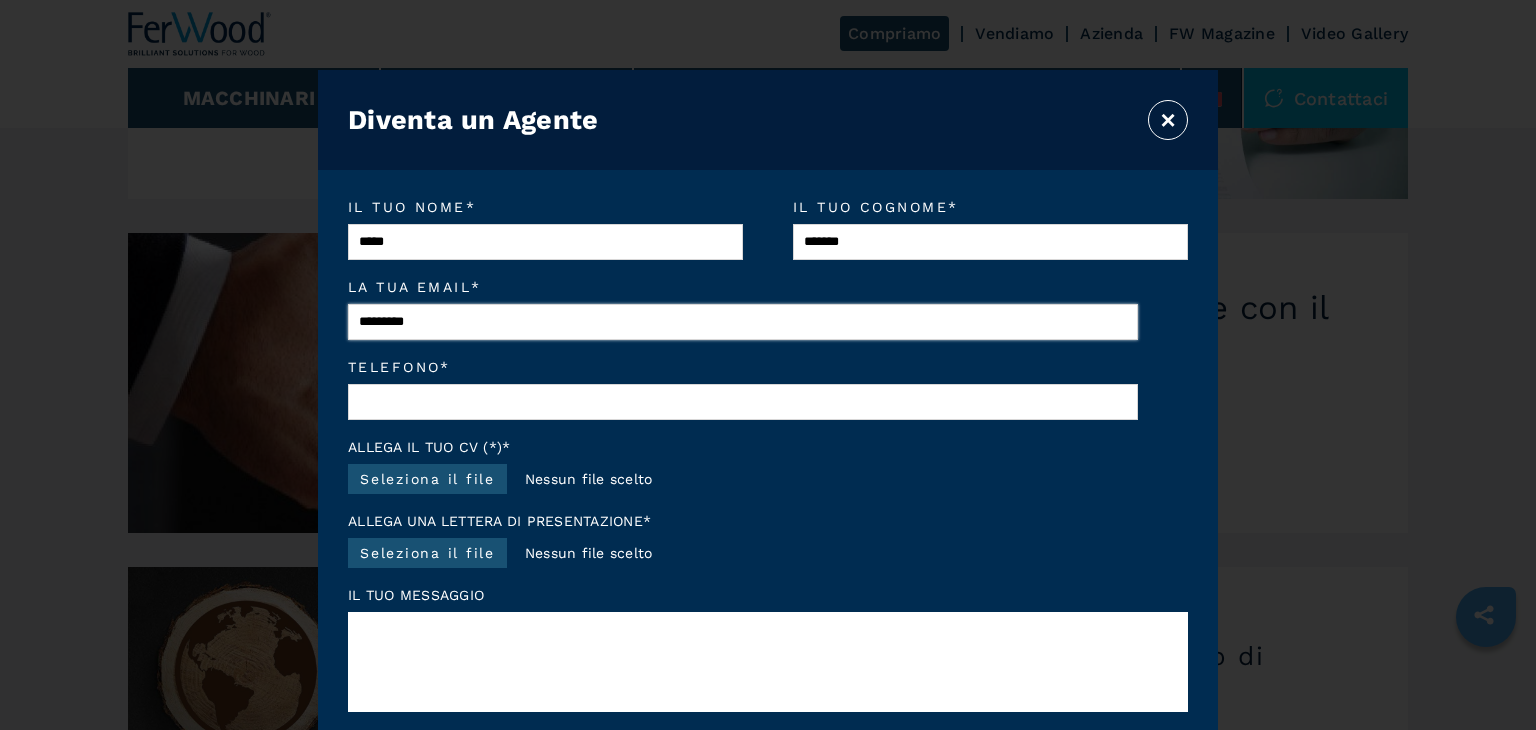 type on "**********" 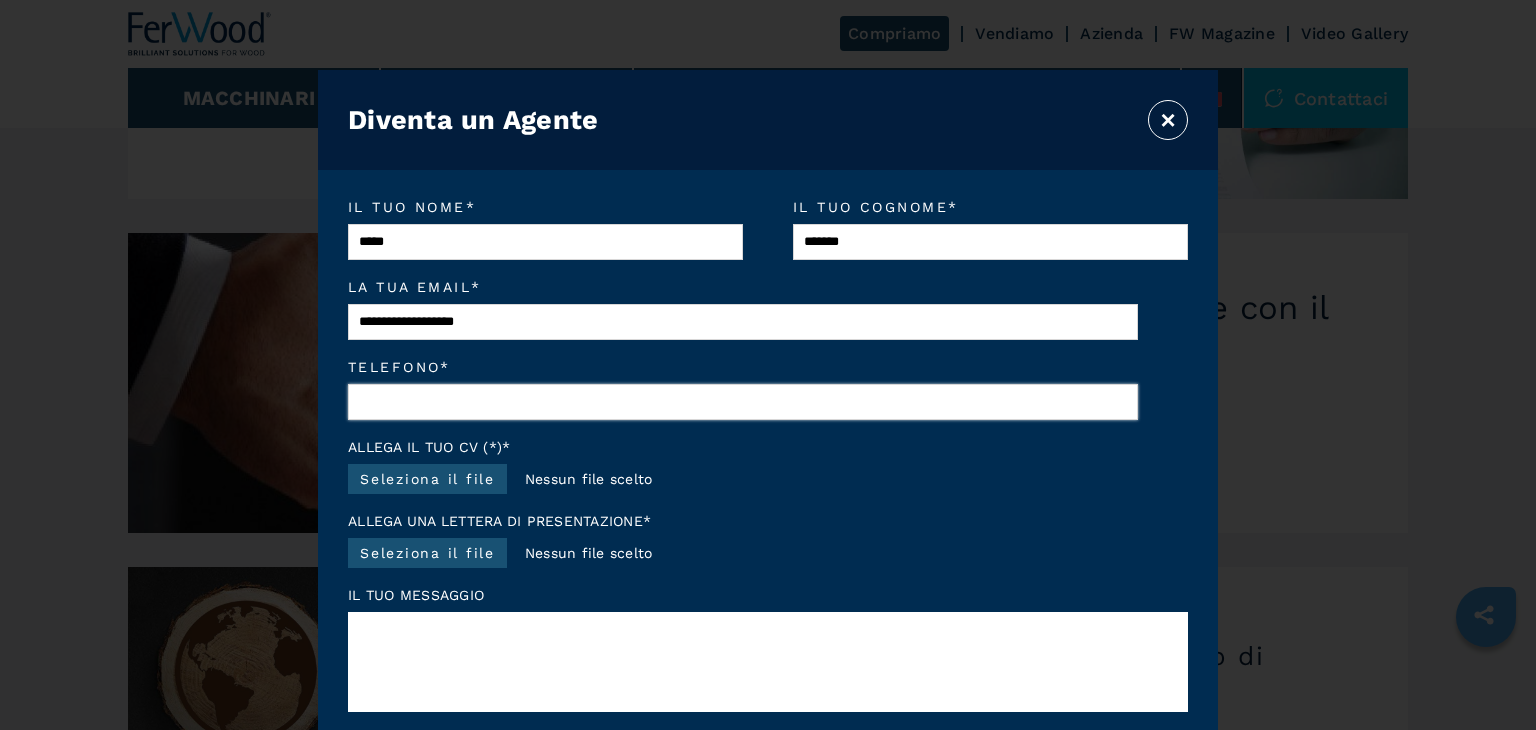 click on "Telefono  *" at bounding box center [743, 402] 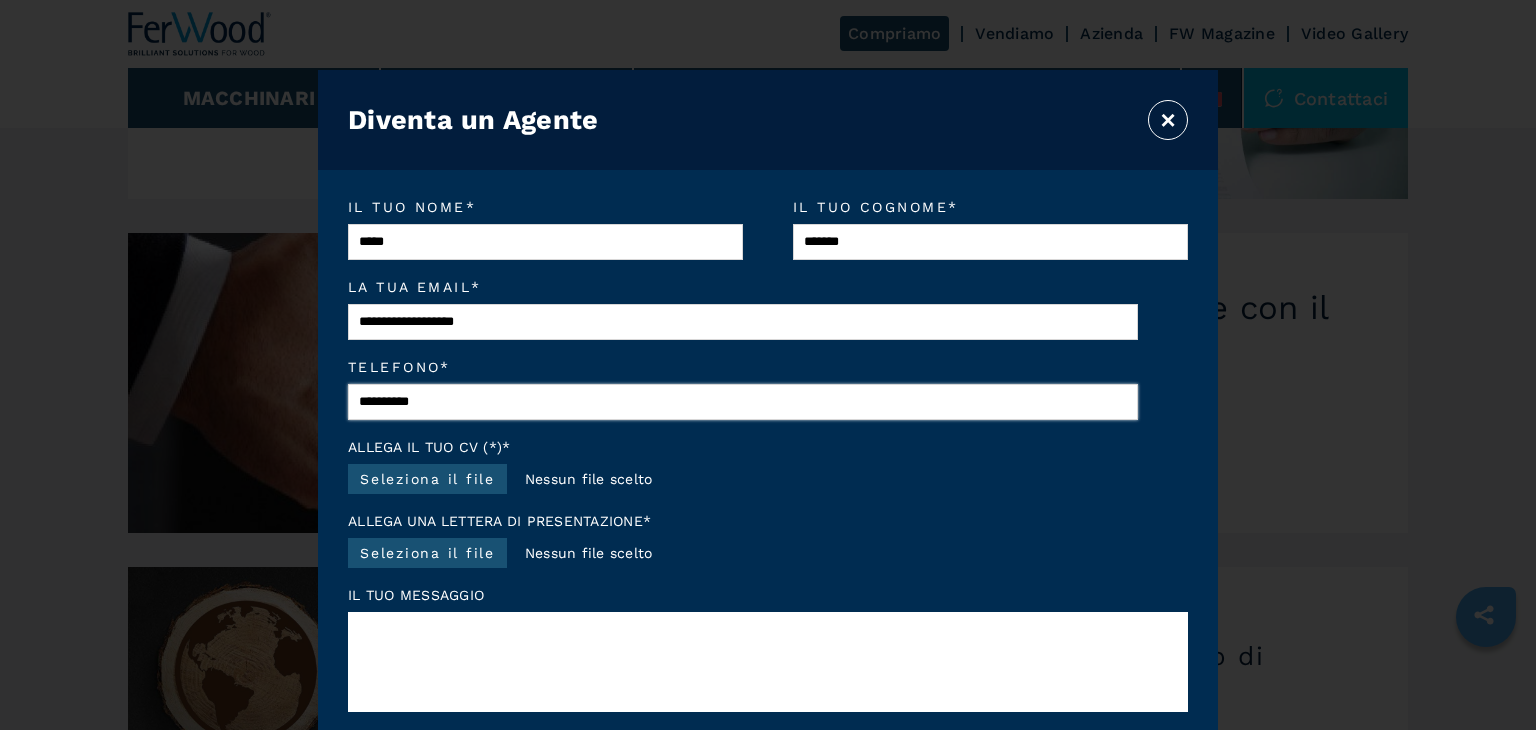 type on "**********" 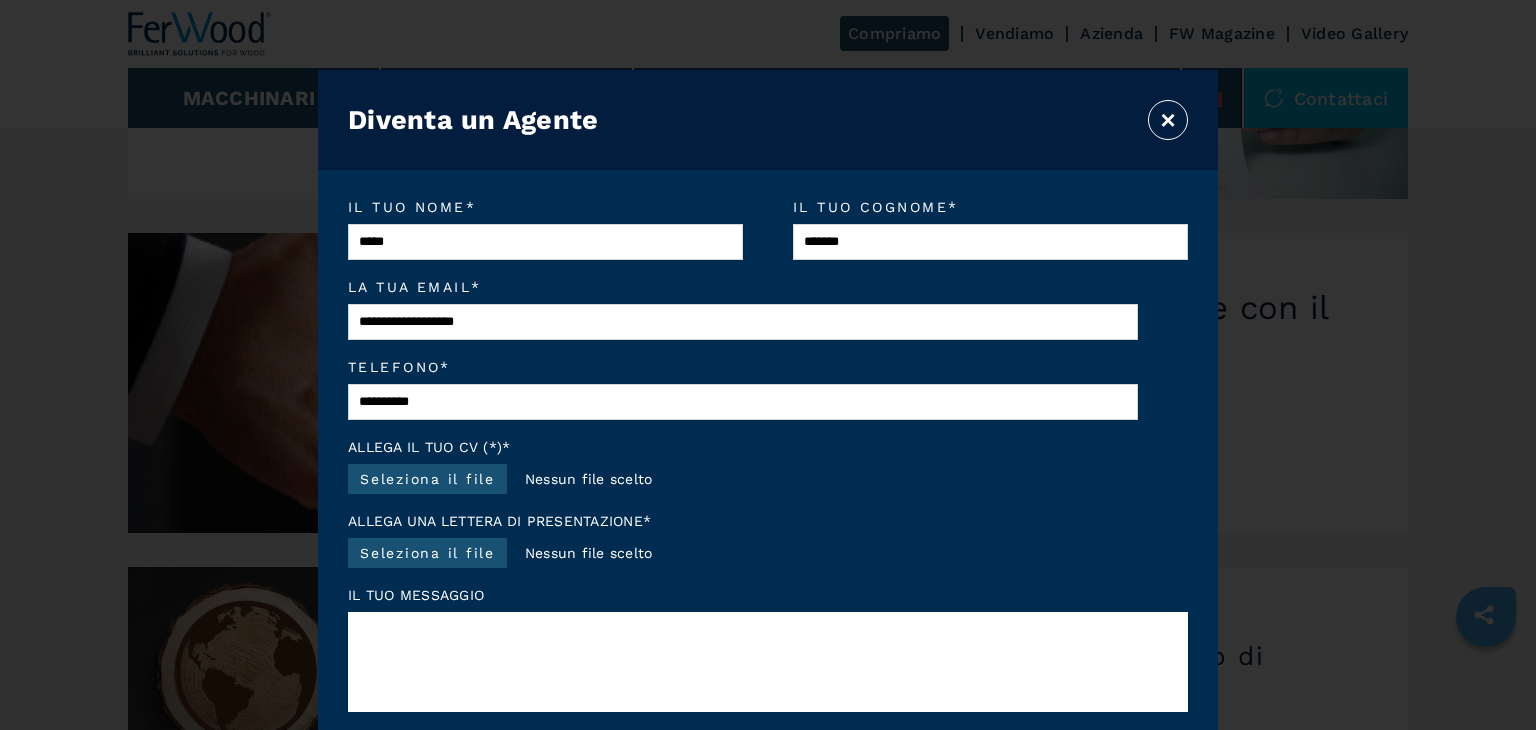 click on "Seleziona il file" at bounding box center (427, 479) 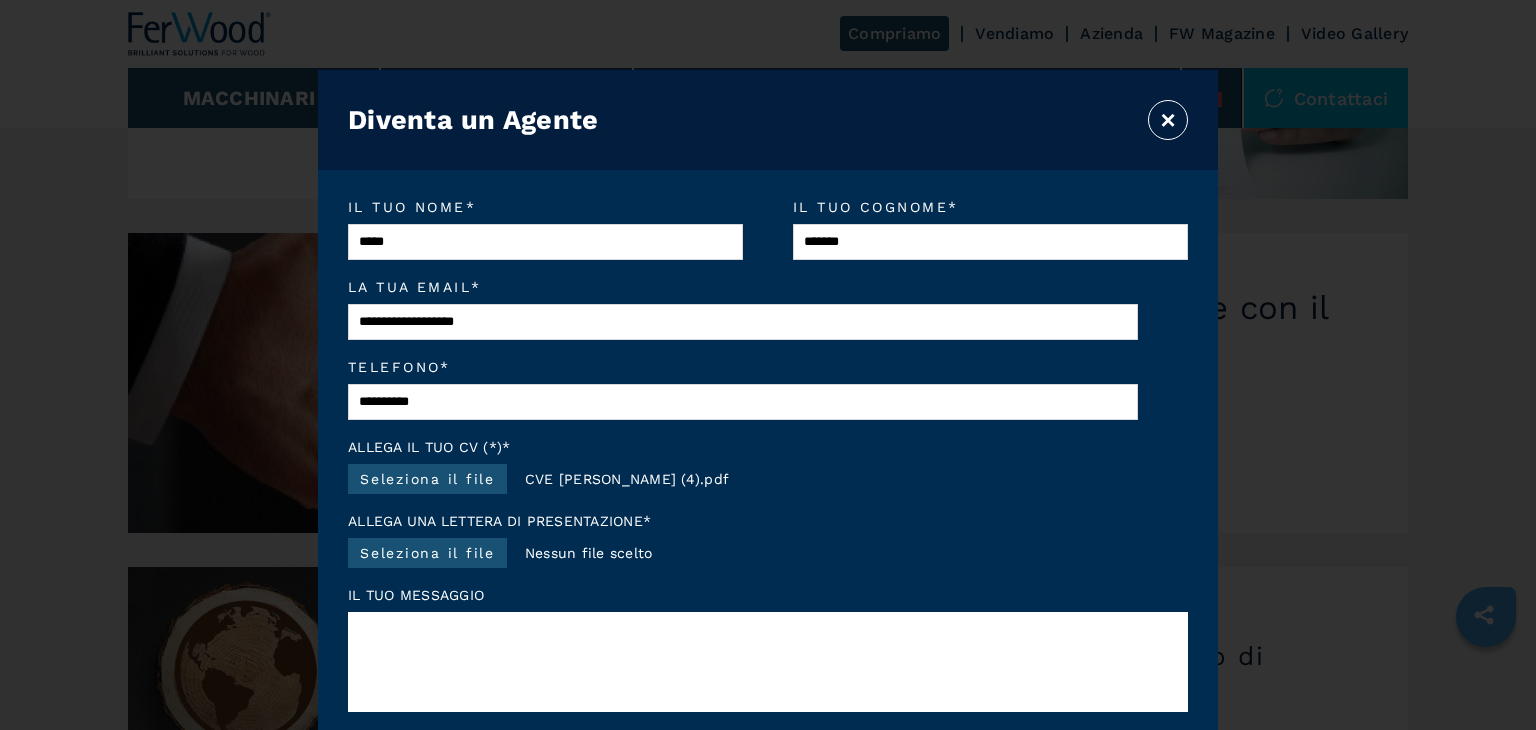 click at bounding box center (768, 662) 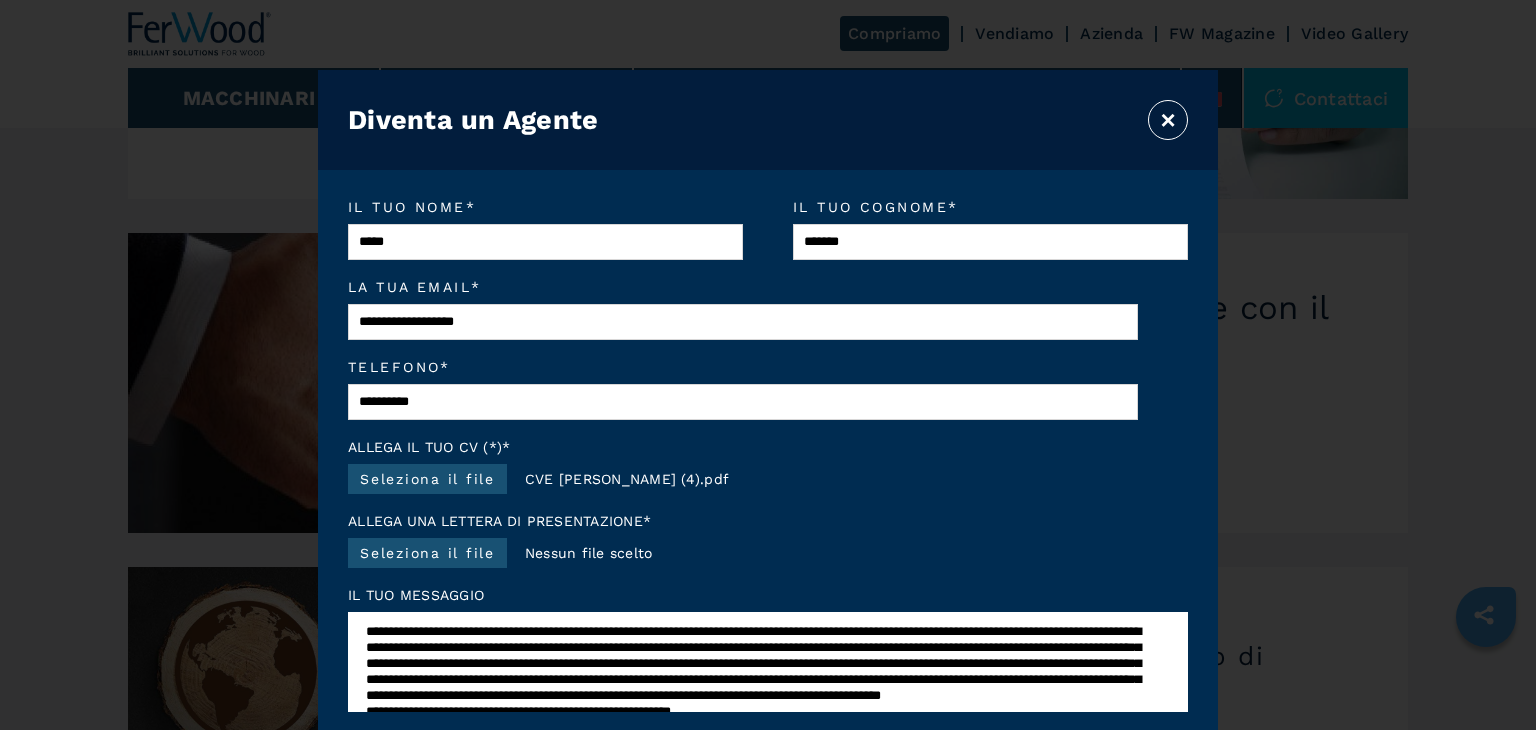 scroll, scrollTop: 55, scrollLeft: 0, axis: vertical 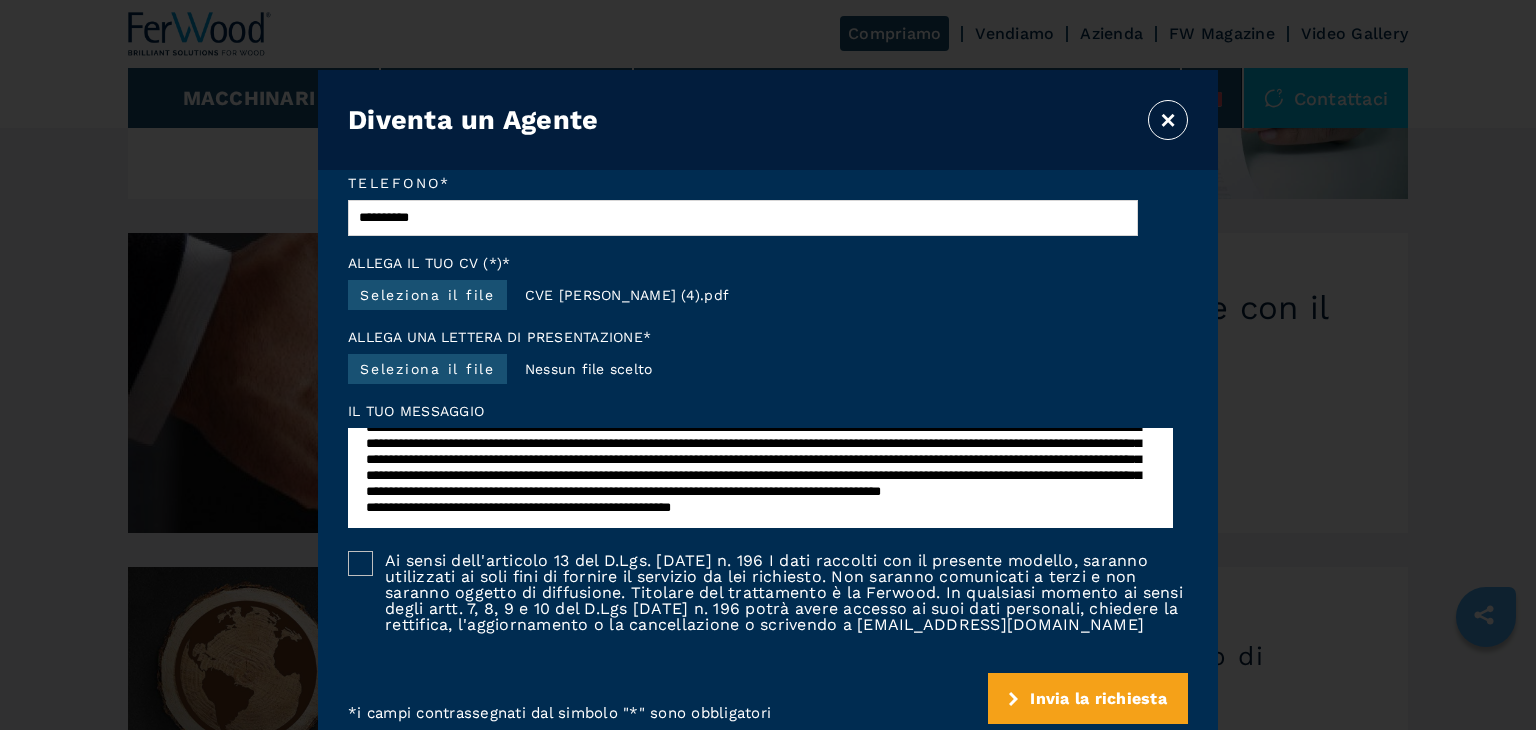 click at bounding box center [360, 563] 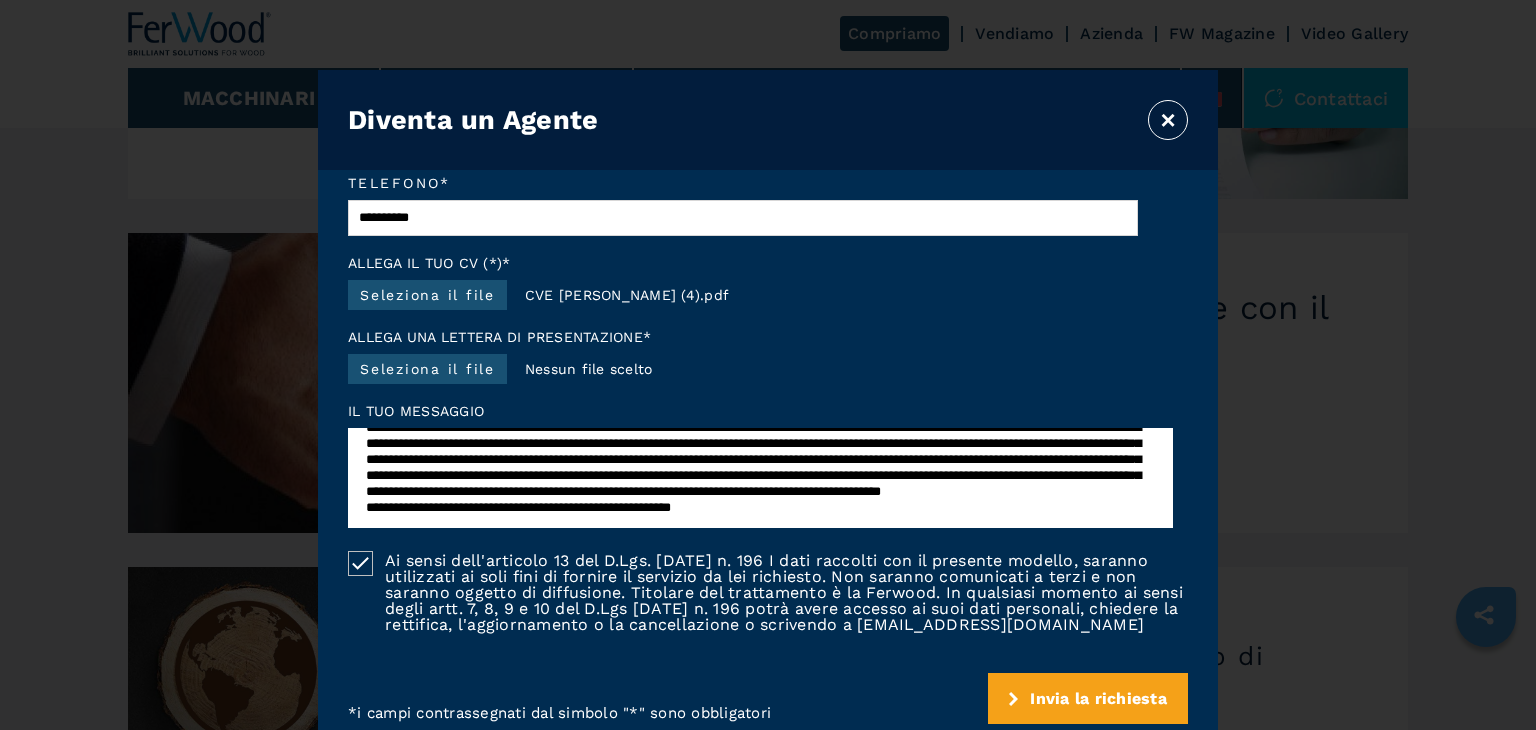 scroll, scrollTop: 204, scrollLeft: 0, axis: vertical 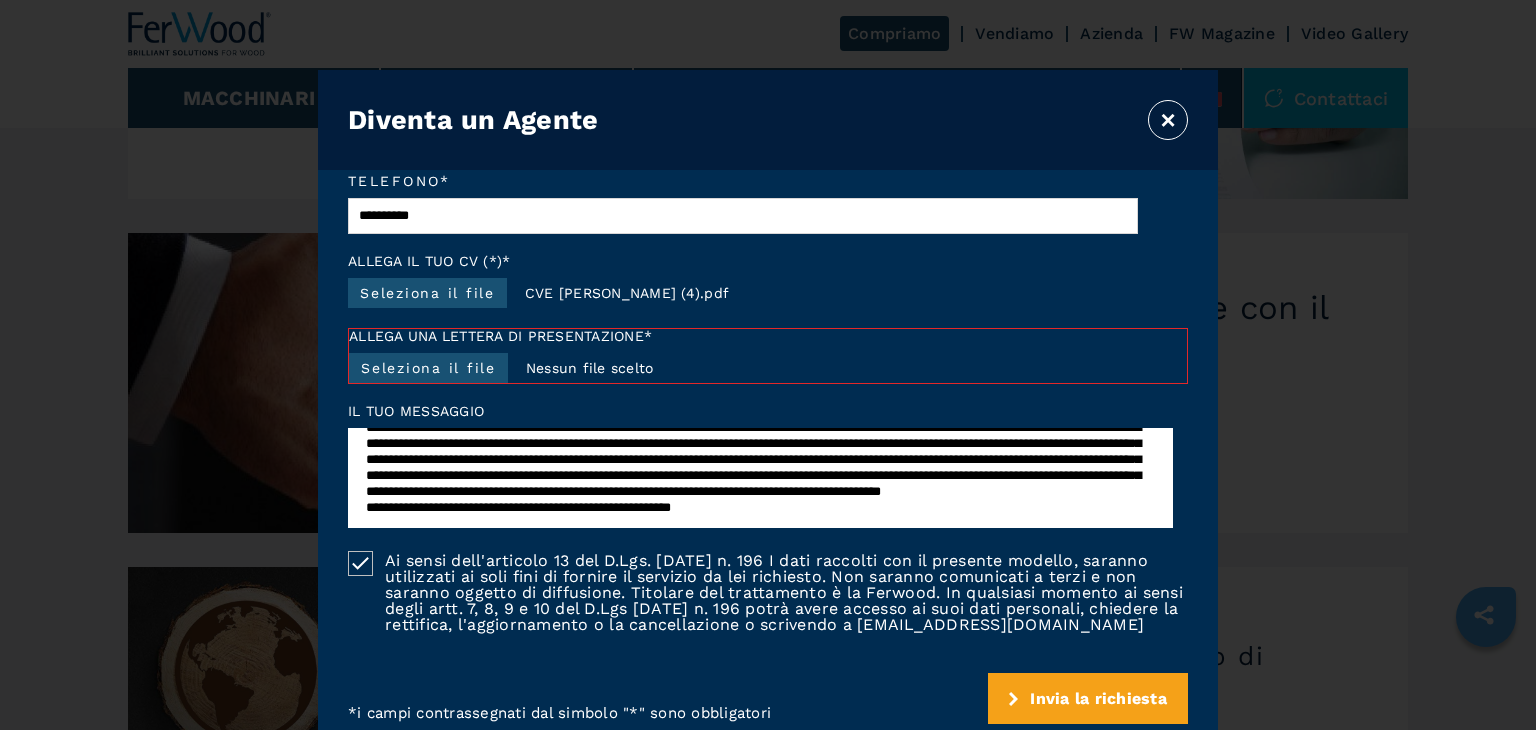 click on "Invia la richiesta" at bounding box center [1098, 698] 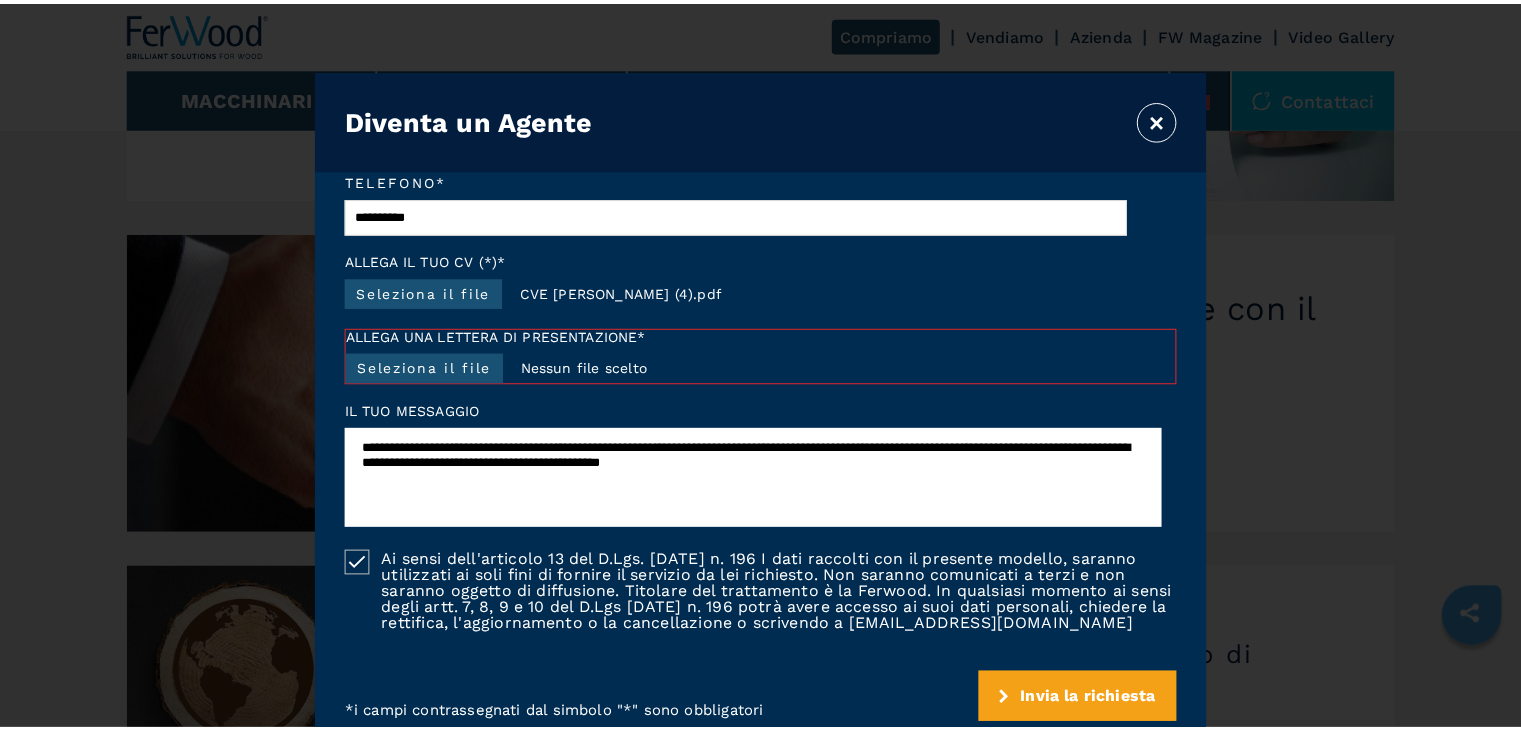 scroll, scrollTop: 0, scrollLeft: 0, axis: both 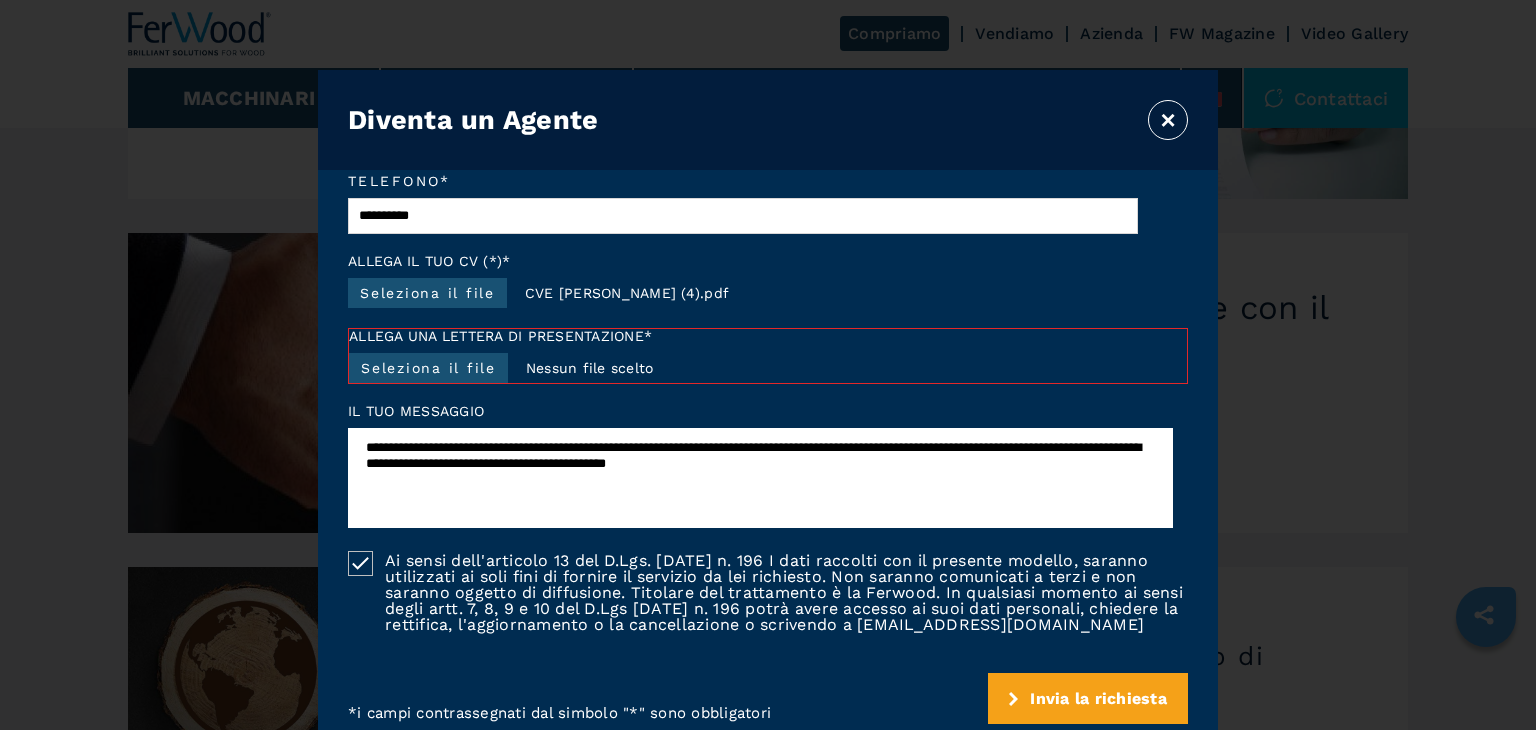 drag, startPoint x: 917, startPoint y: 623, endPoint x: 1016, endPoint y: 541, distance: 128.5496 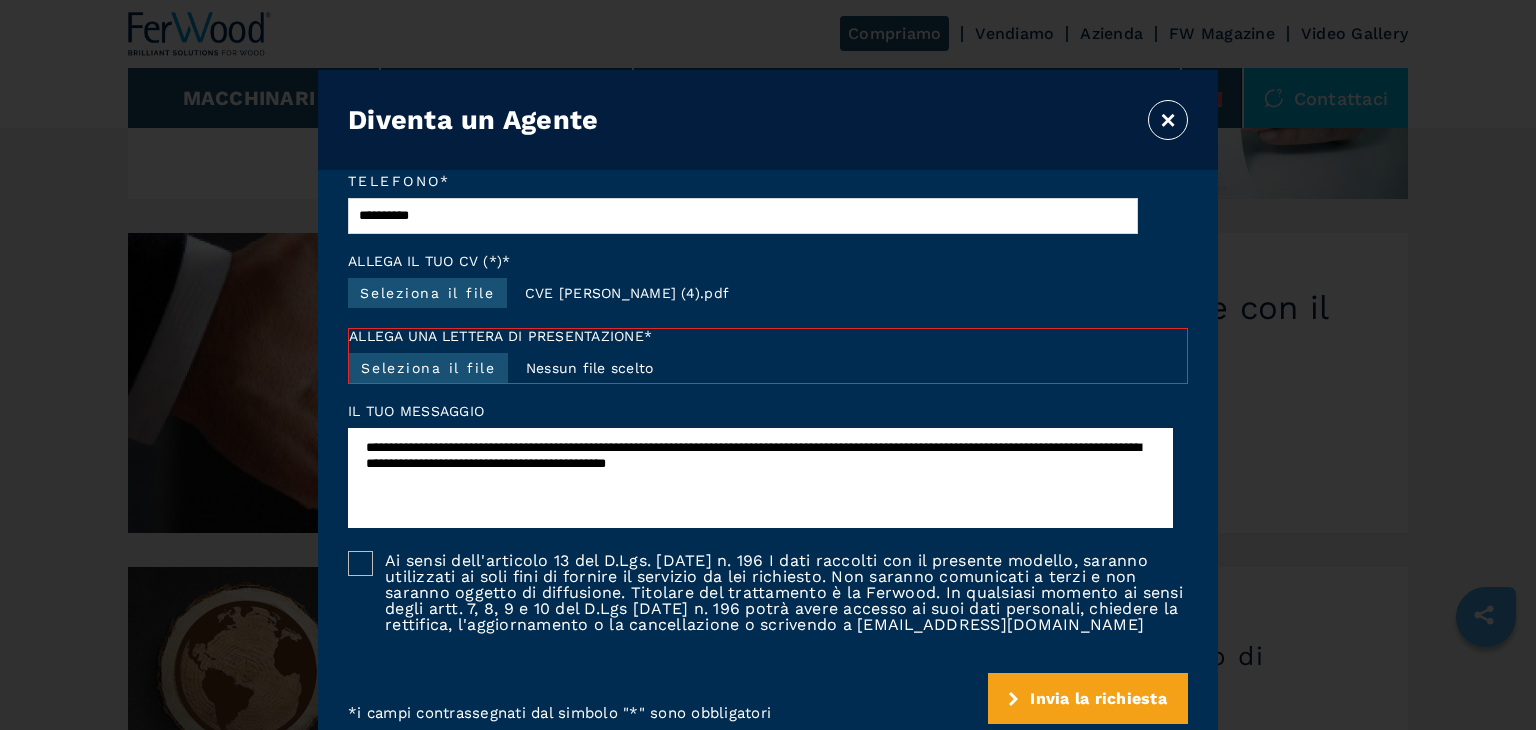 click on "**********" at bounding box center [760, 478] 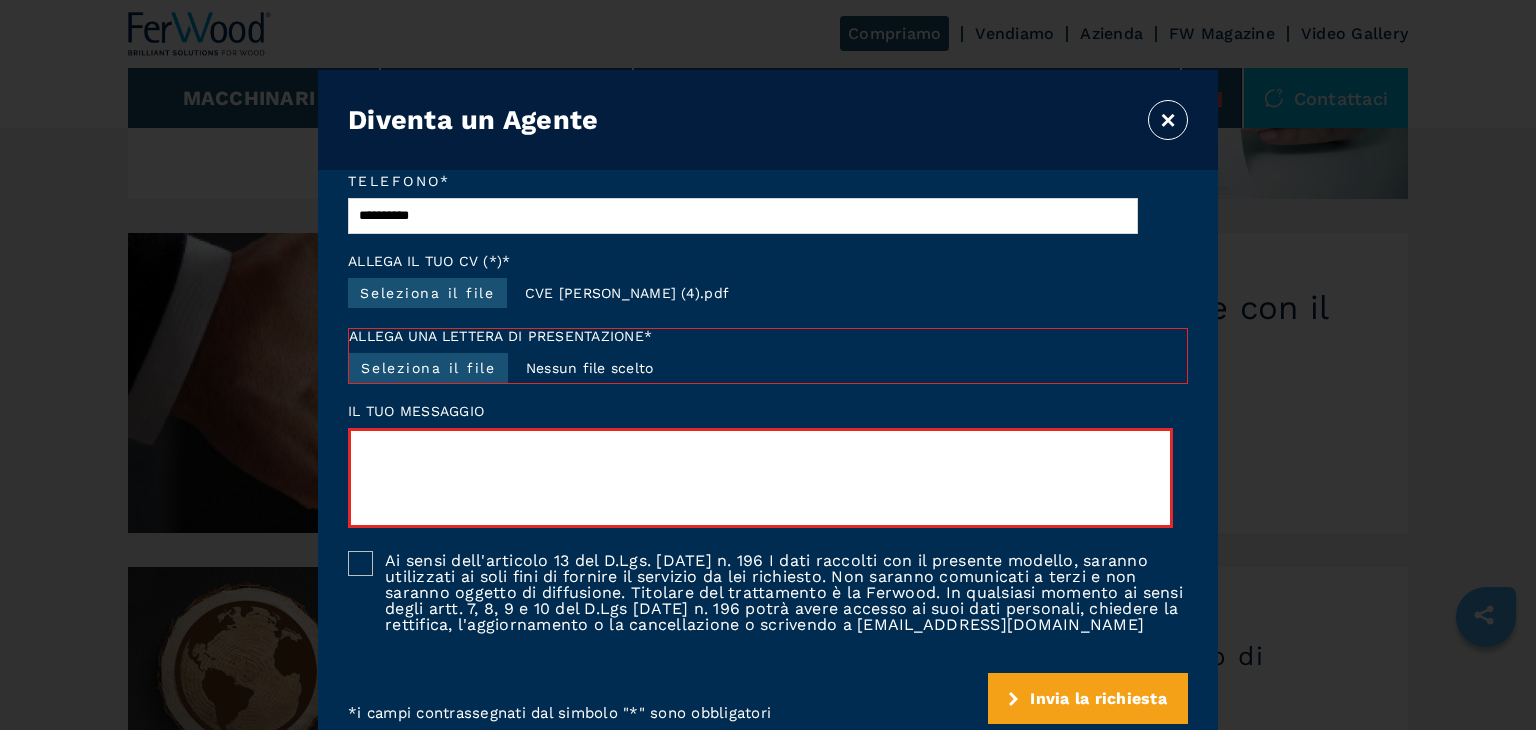 type 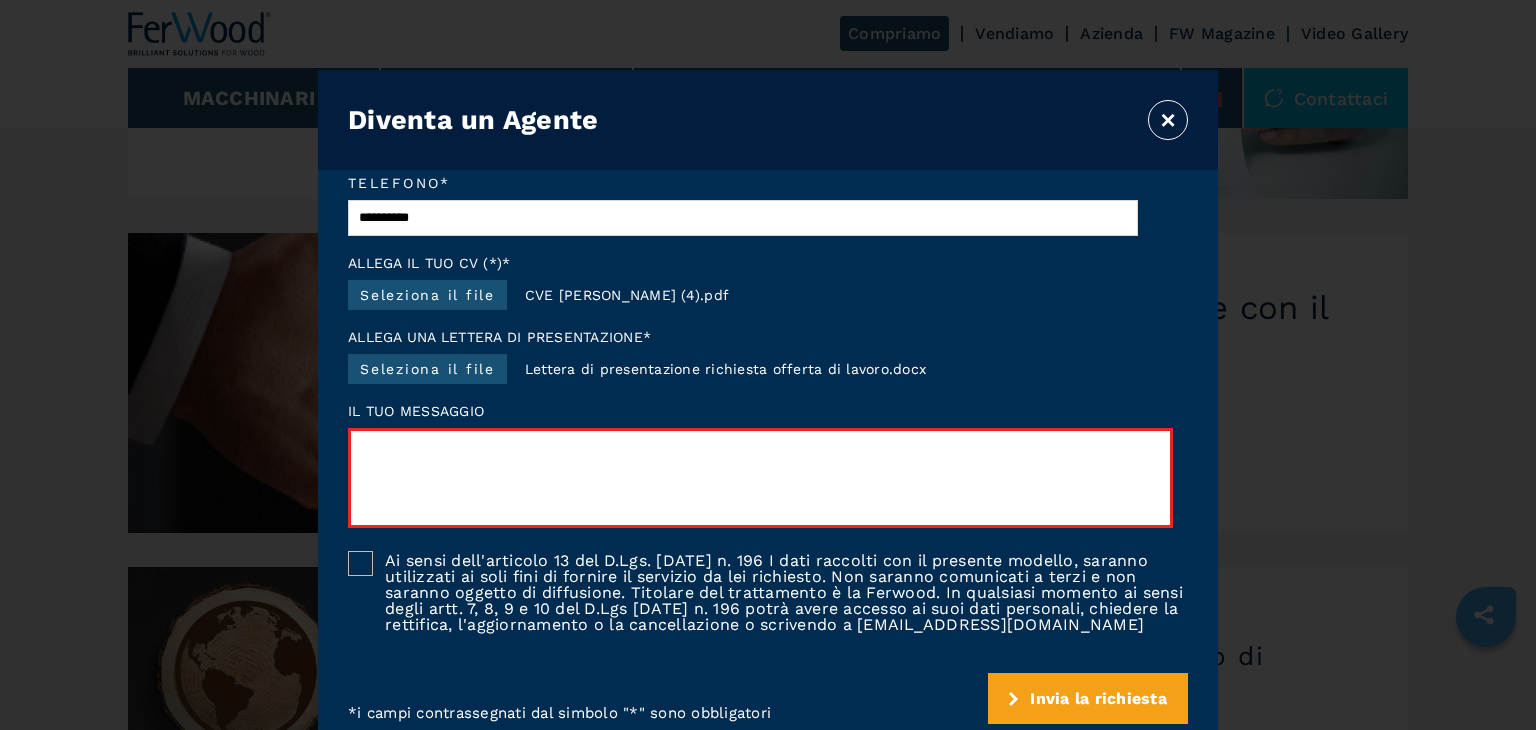 click at bounding box center (760, 478) 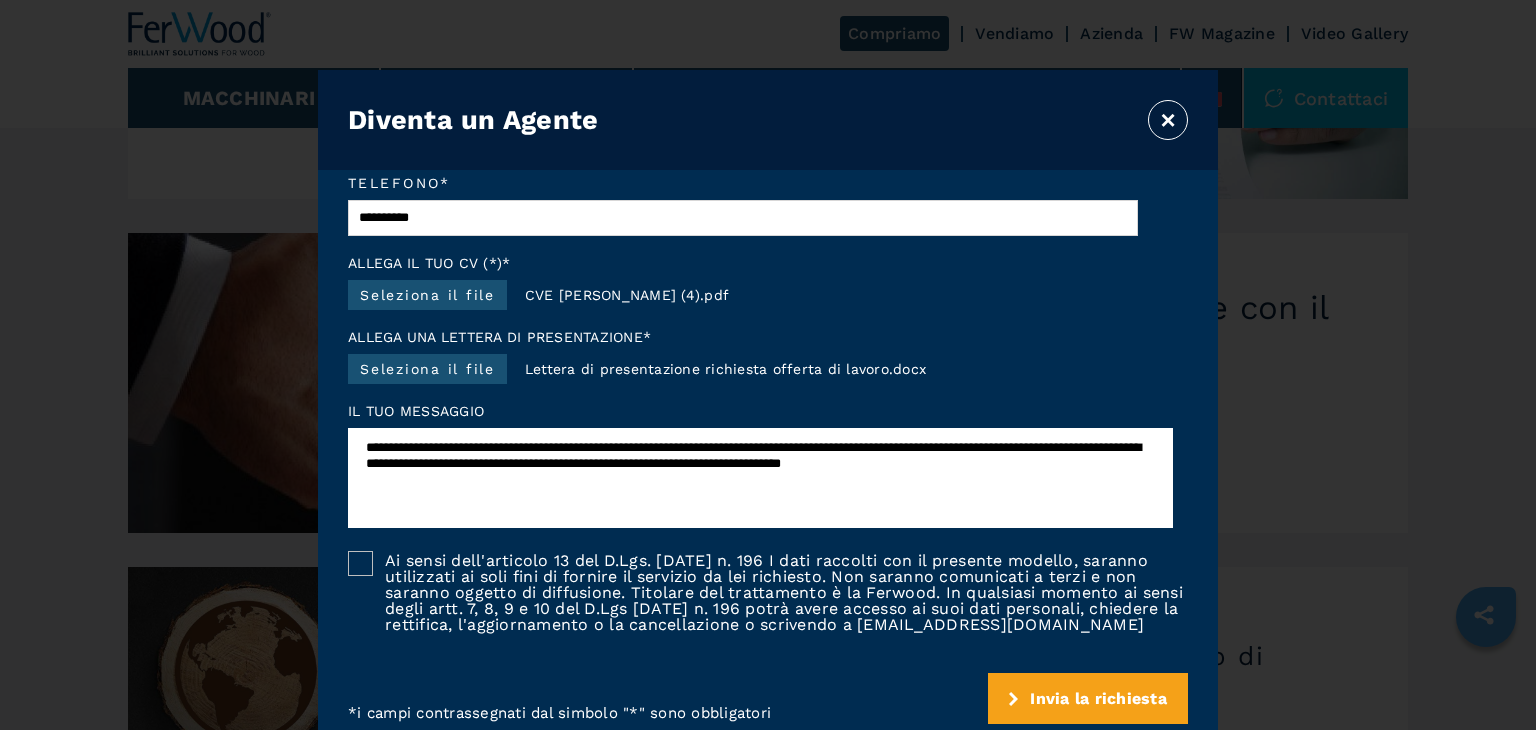 type on "**********" 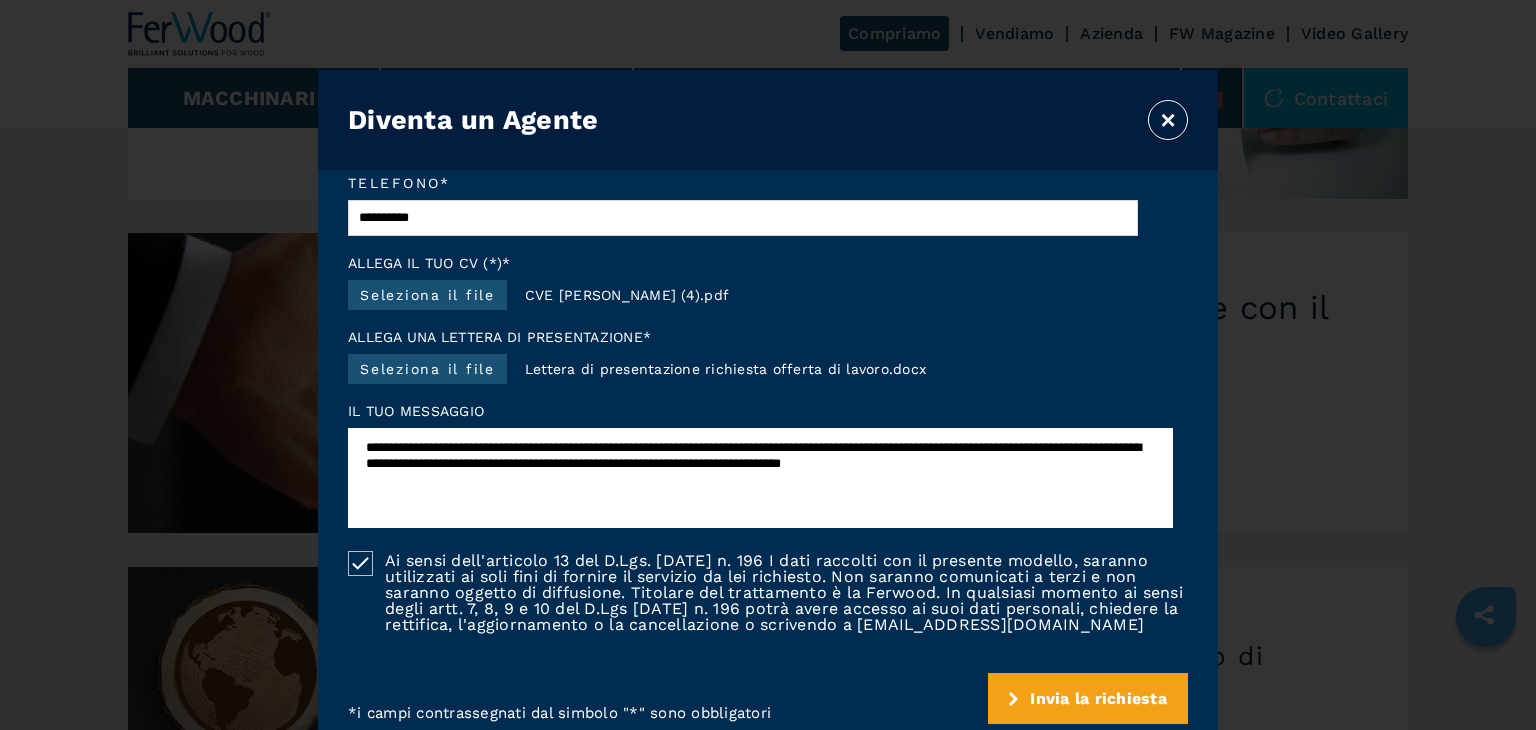 click on "Invia la richiesta" at bounding box center (1098, 698) 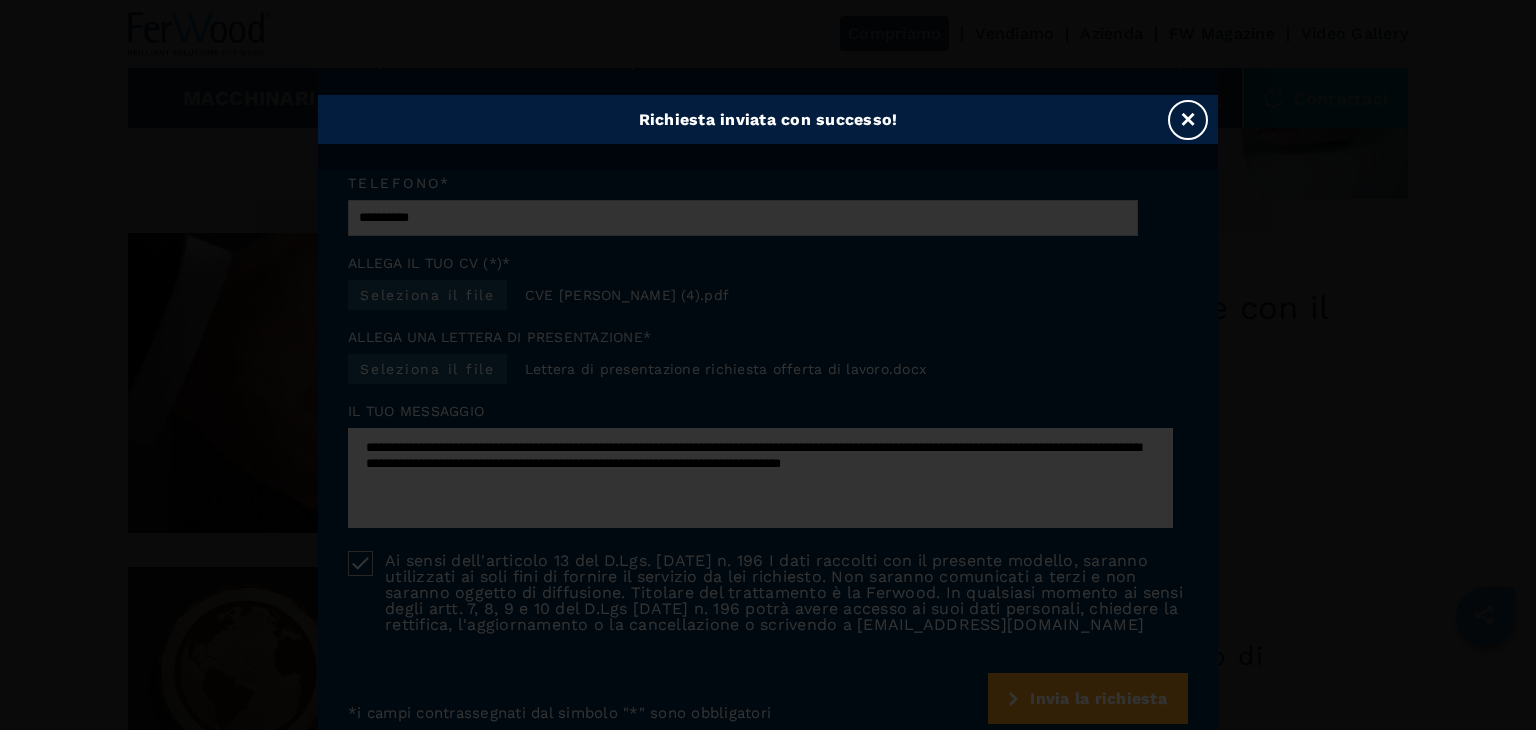 click on "×" at bounding box center (1188, 120) 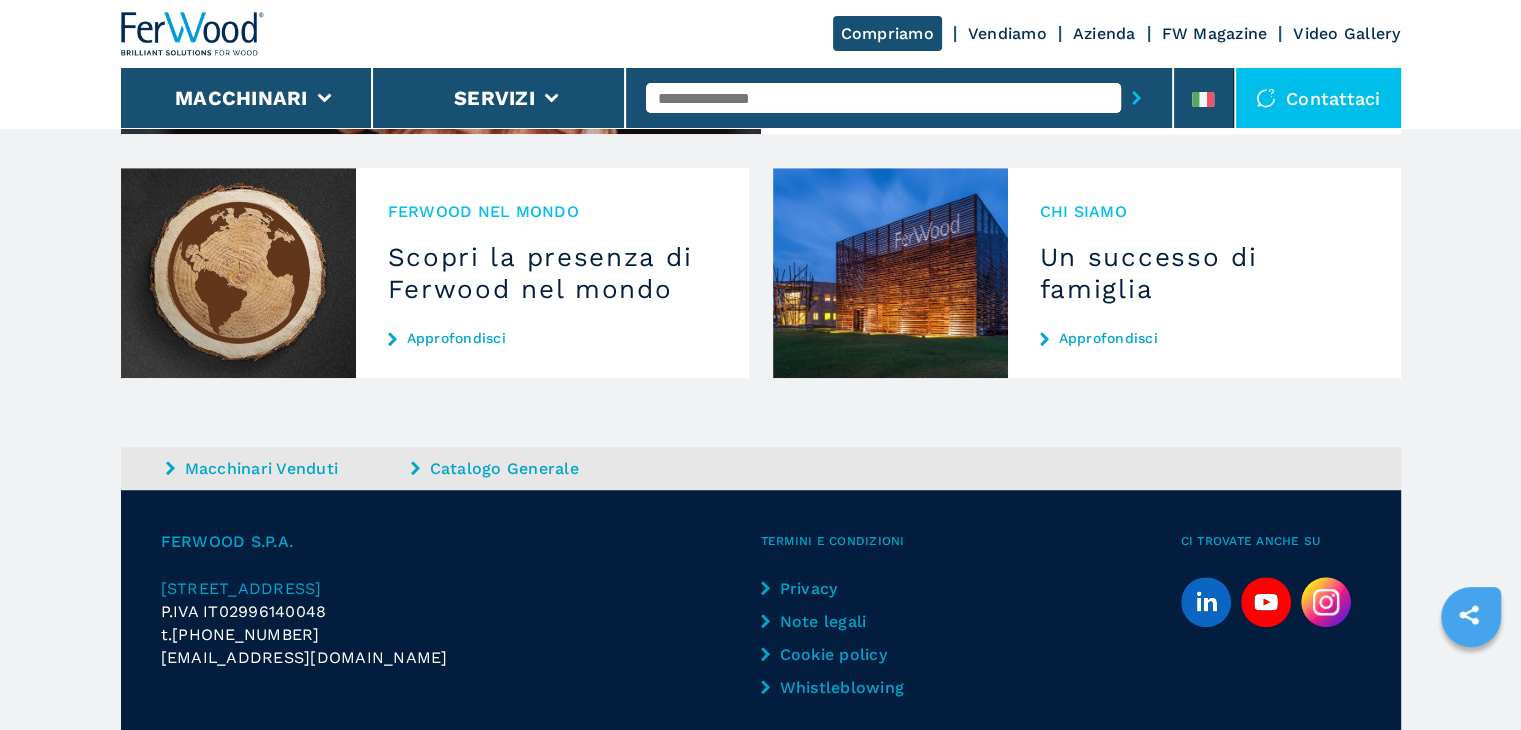 scroll, scrollTop: 1200, scrollLeft: 0, axis: vertical 